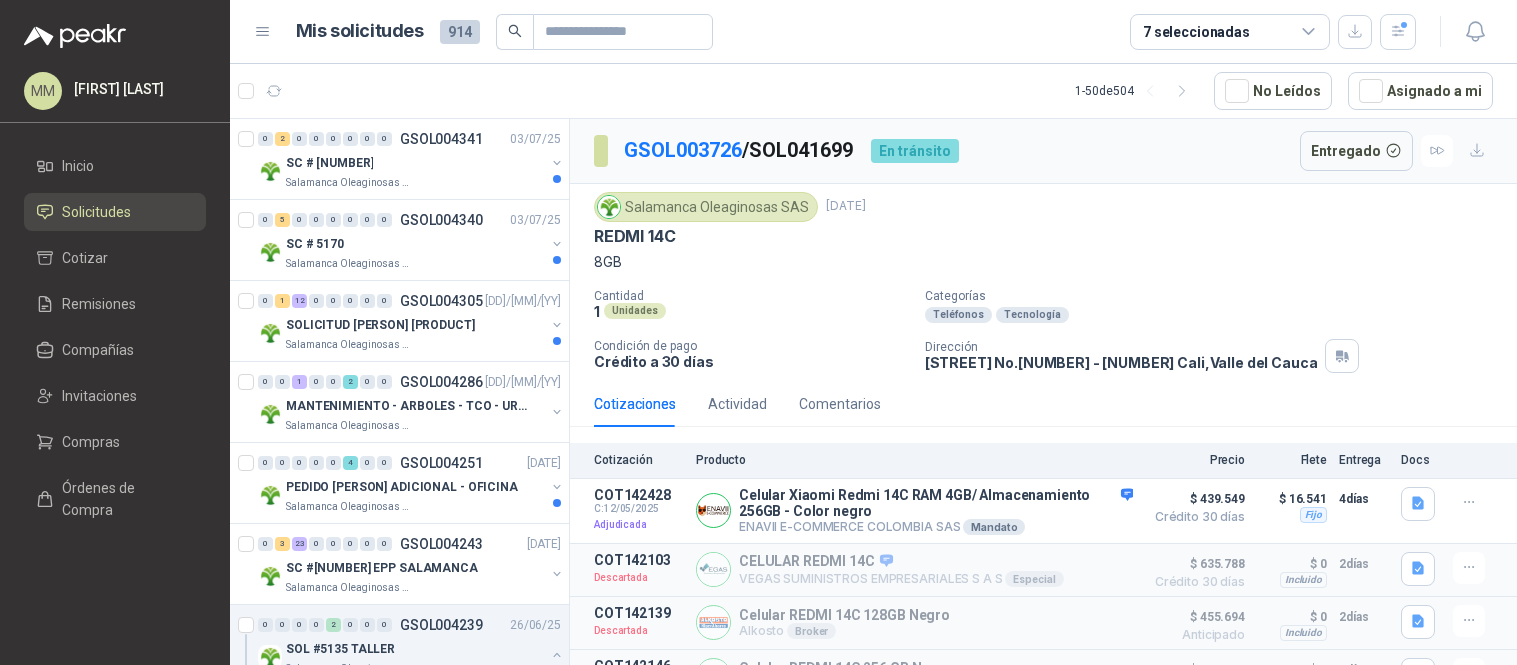 scroll, scrollTop: 0, scrollLeft: 0, axis: both 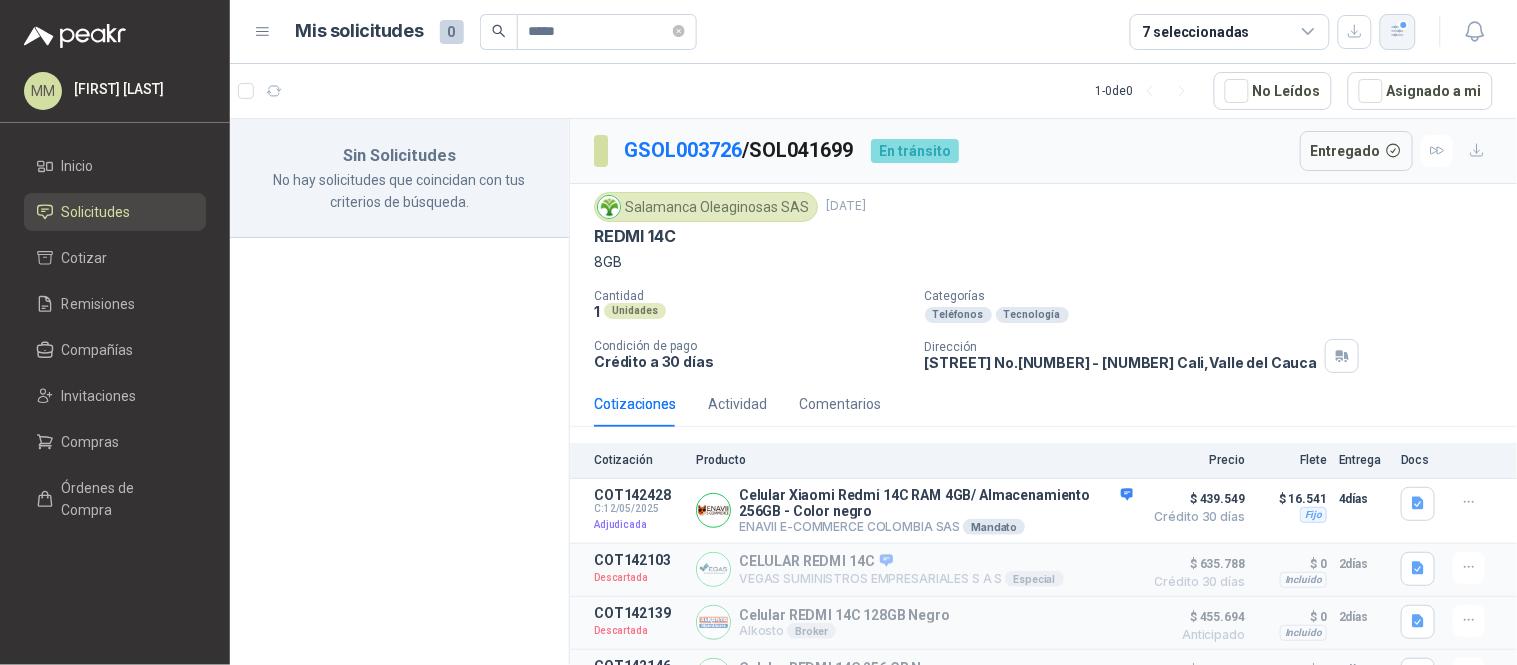 click at bounding box center [1398, 31] 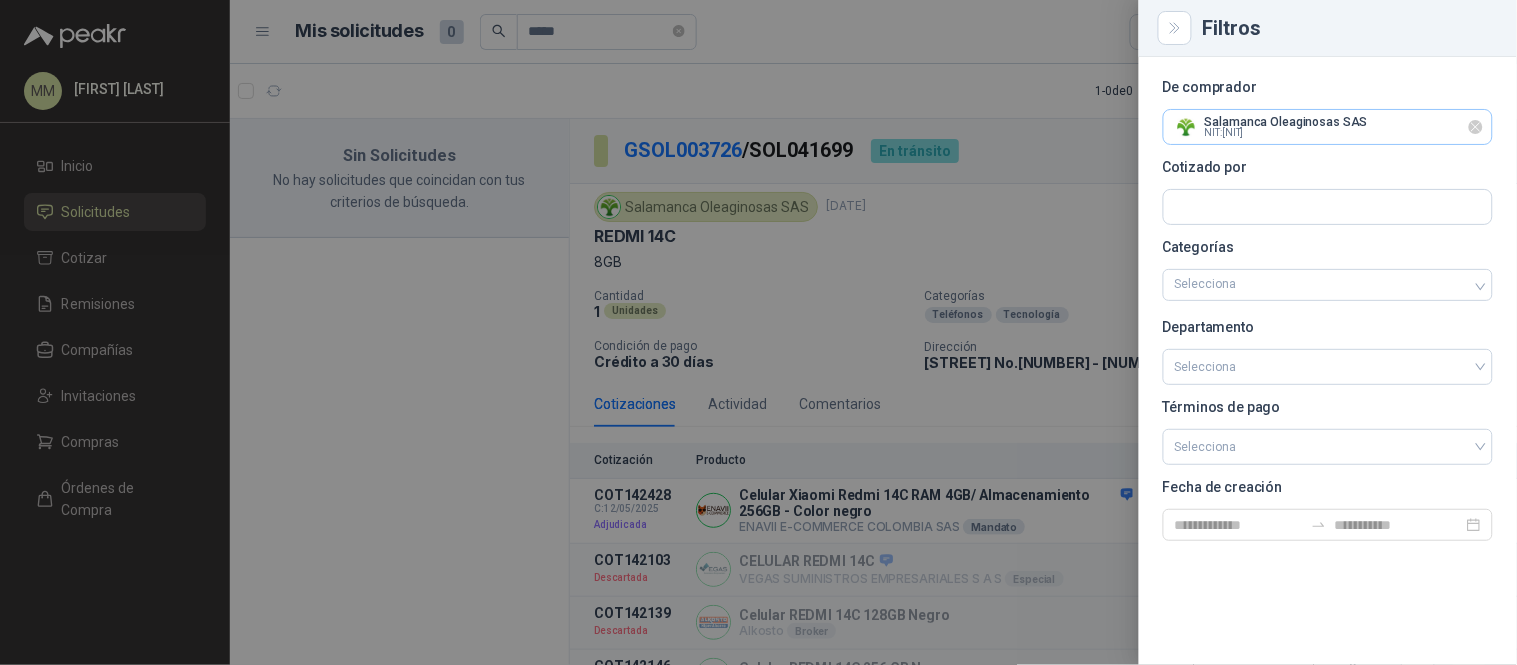 drag, startPoint x: 1474, startPoint y: 130, endPoint x: 1454, endPoint y: 131, distance: 20.024984 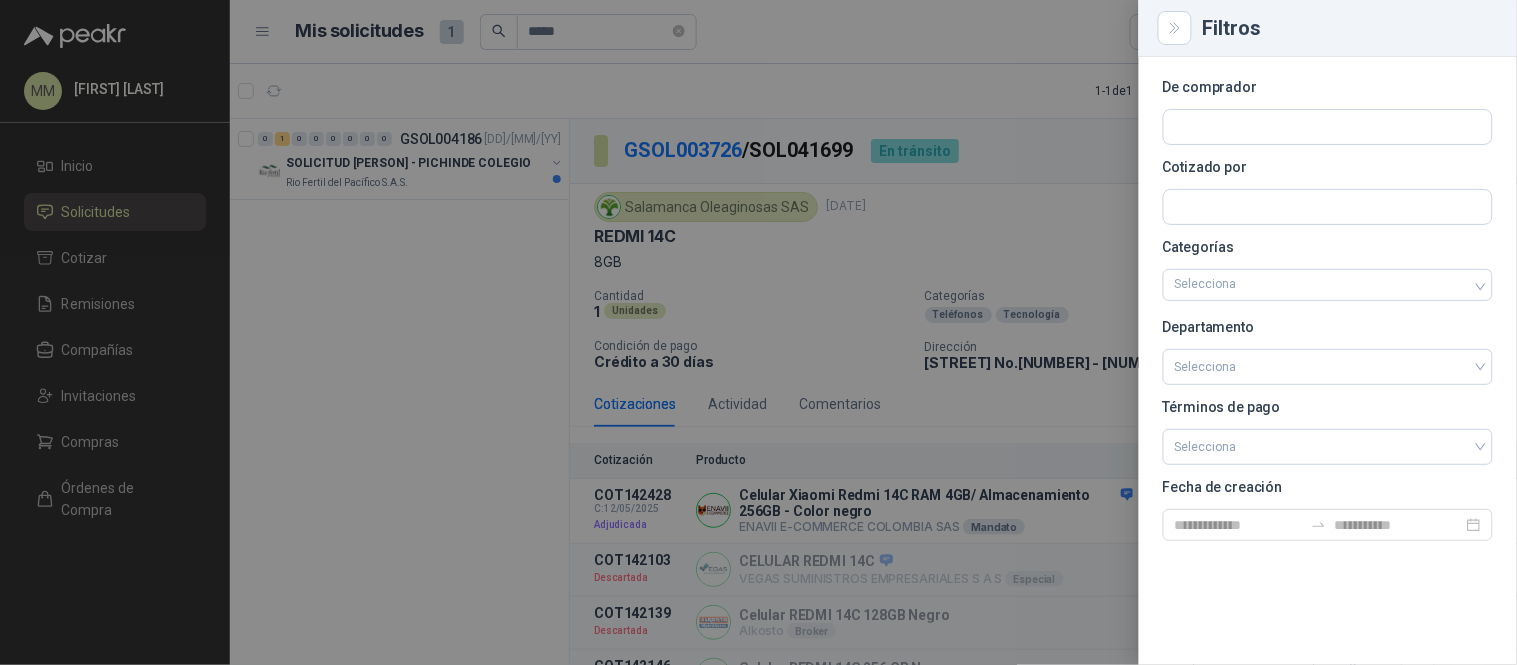 drag, startPoint x: 853, startPoint y: 92, endPoint x: 820, endPoint y: 92, distance: 33 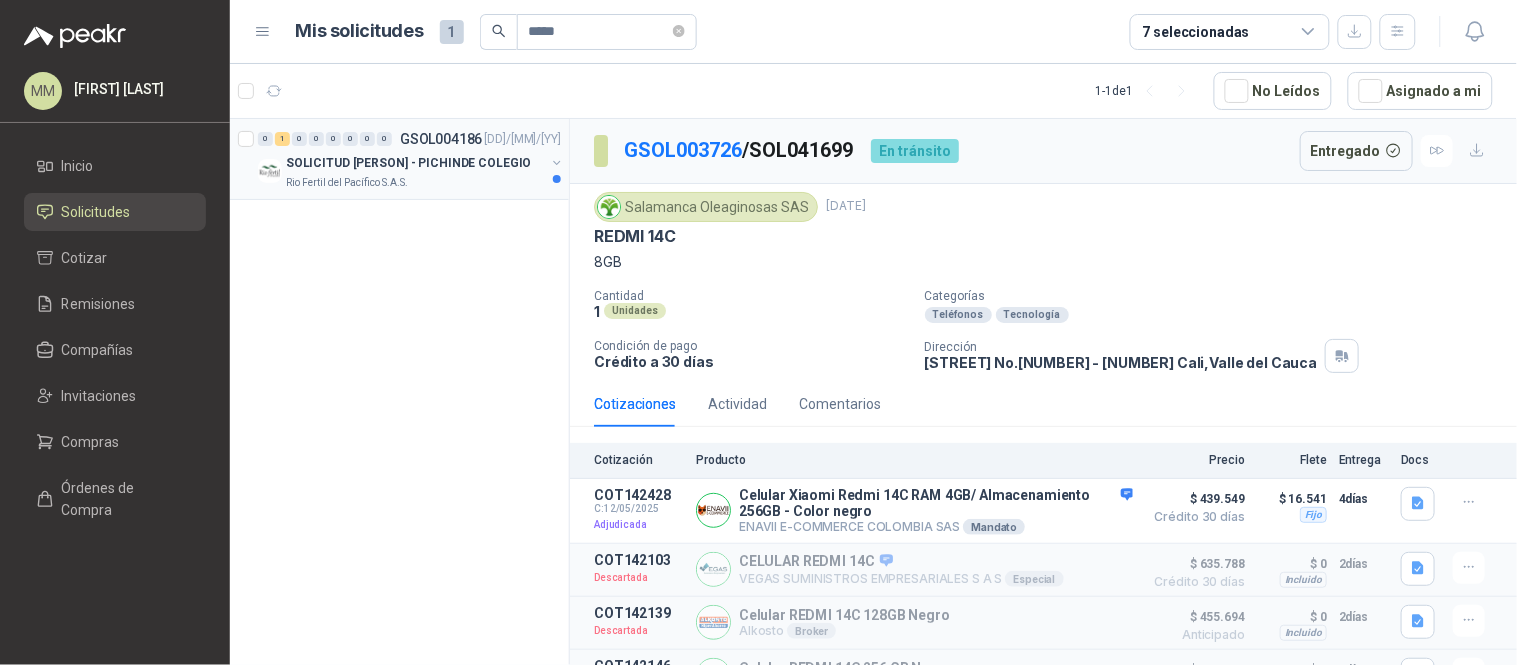 click at bounding box center (557, 163) 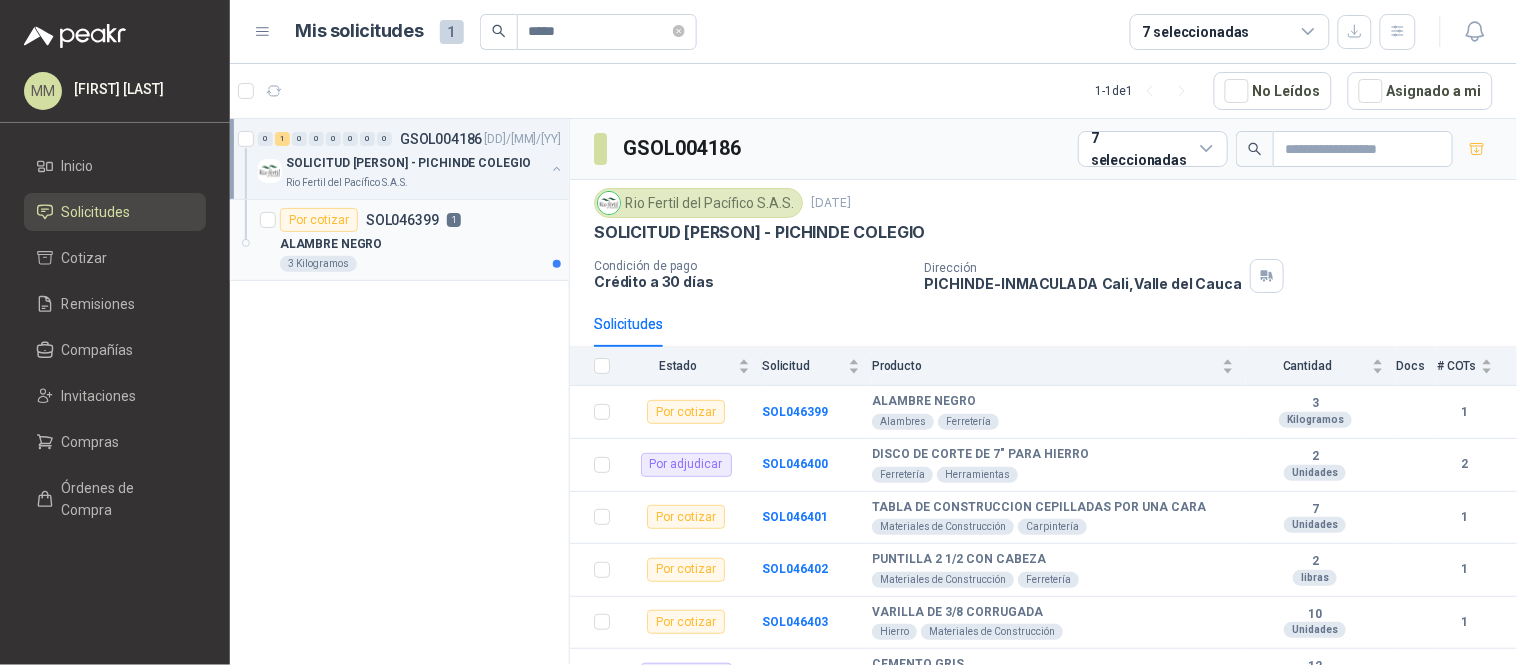 click on "Por cotizar SOL046399 1" at bounding box center (420, 220) 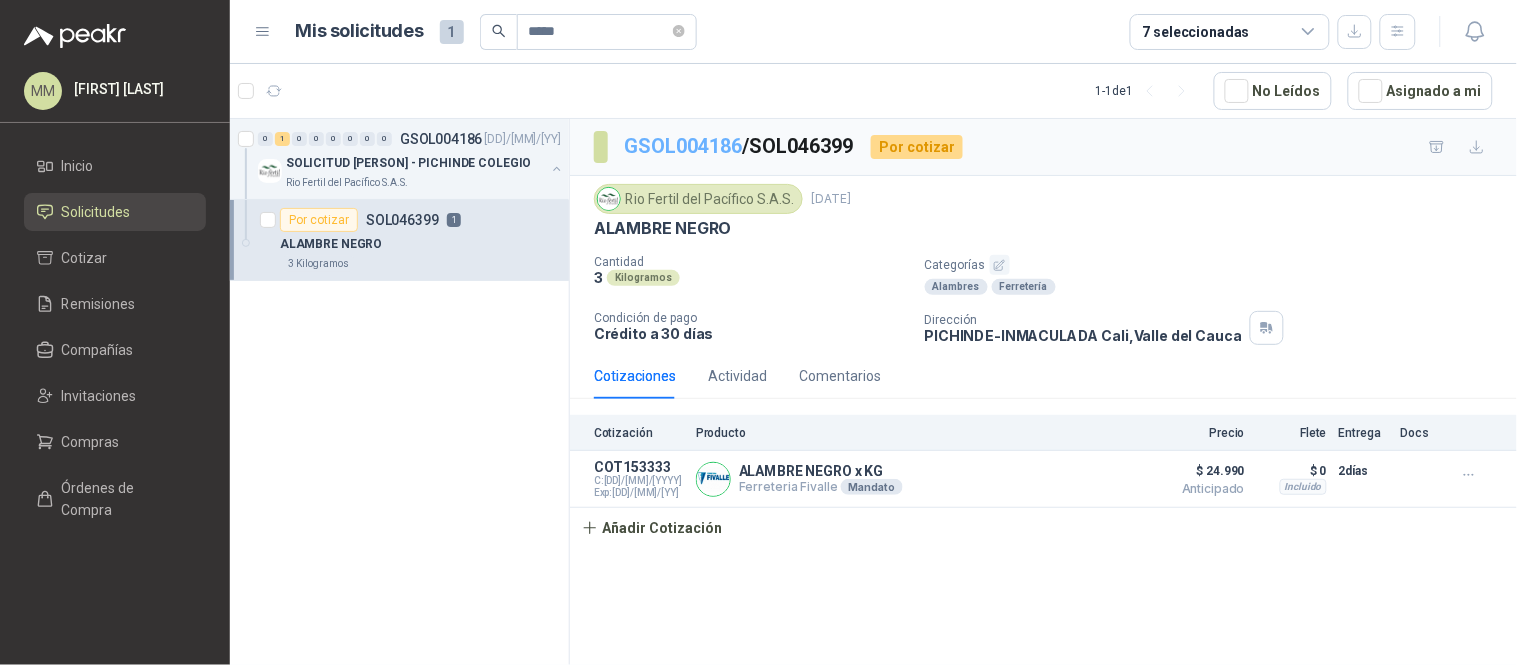 click on "GSOL004186" at bounding box center (683, 146) 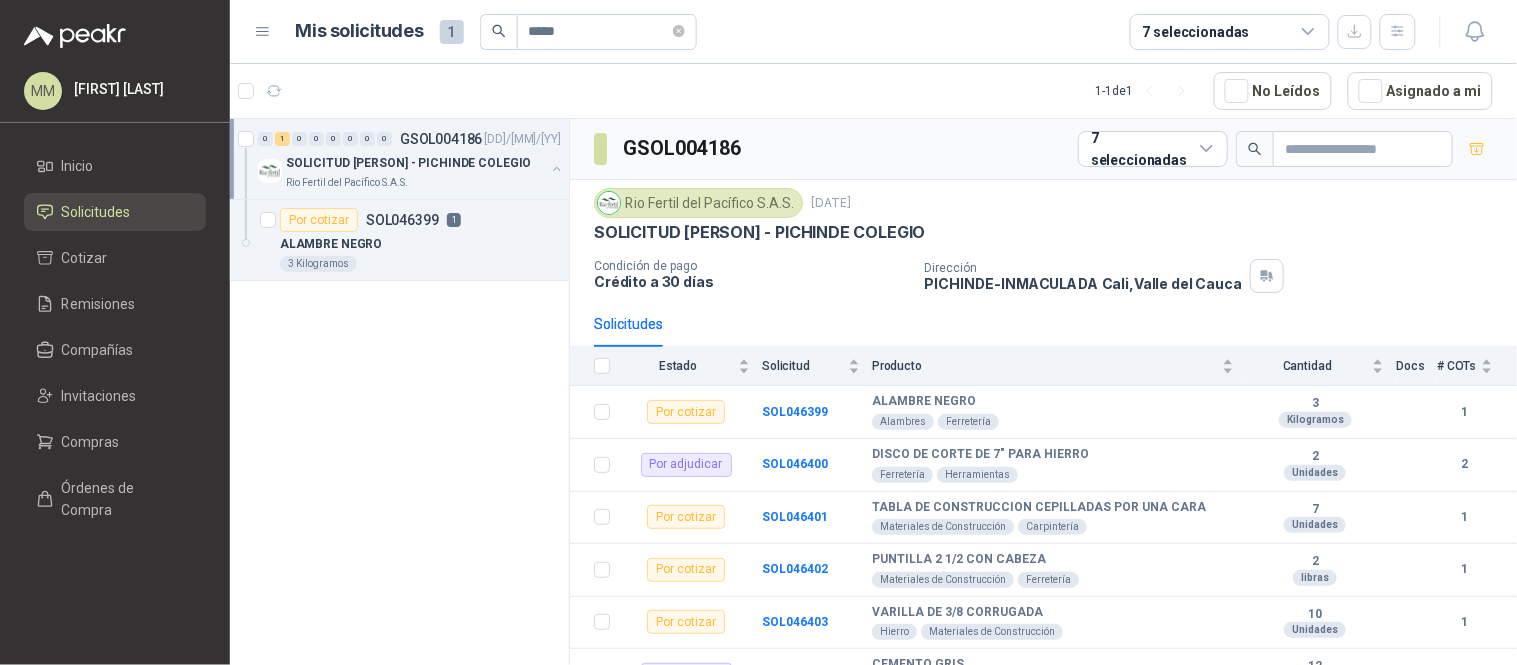 scroll, scrollTop: 82, scrollLeft: 0, axis: vertical 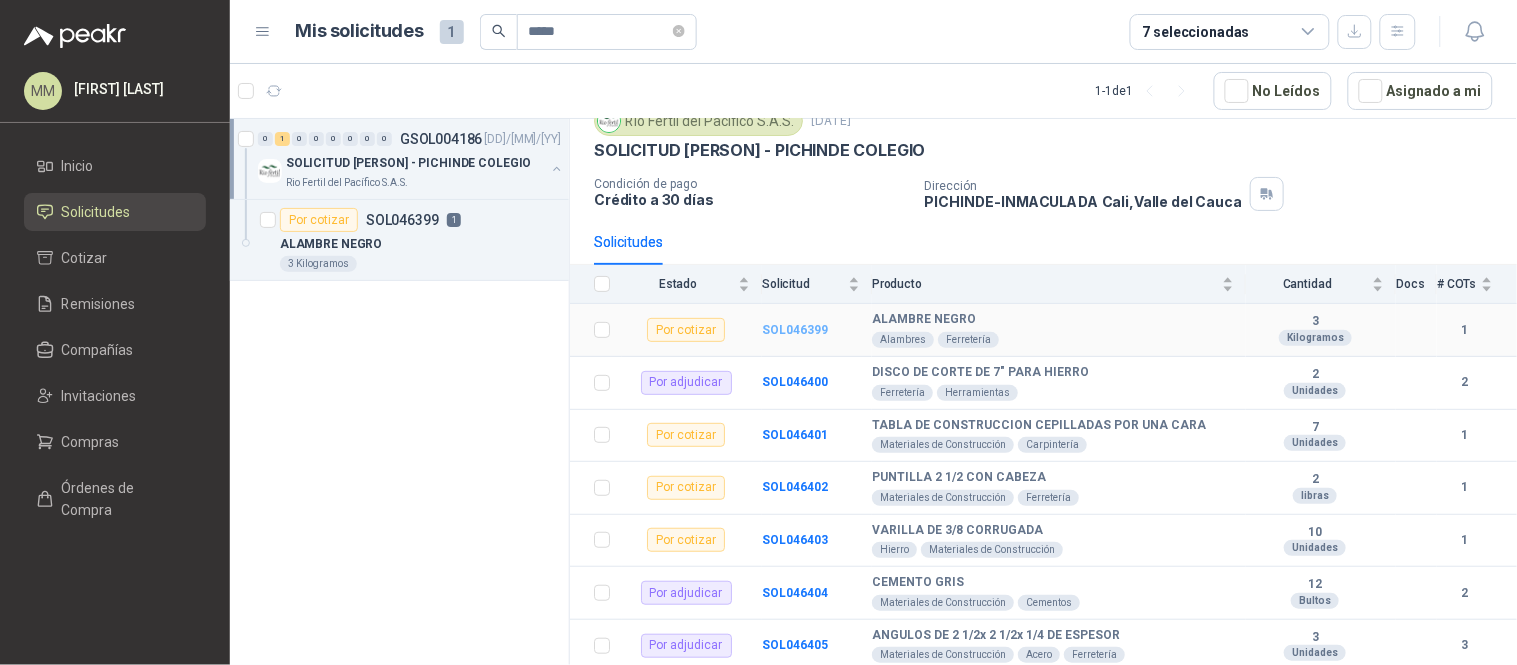 click on "SOL046399" at bounding box center [795, 330] 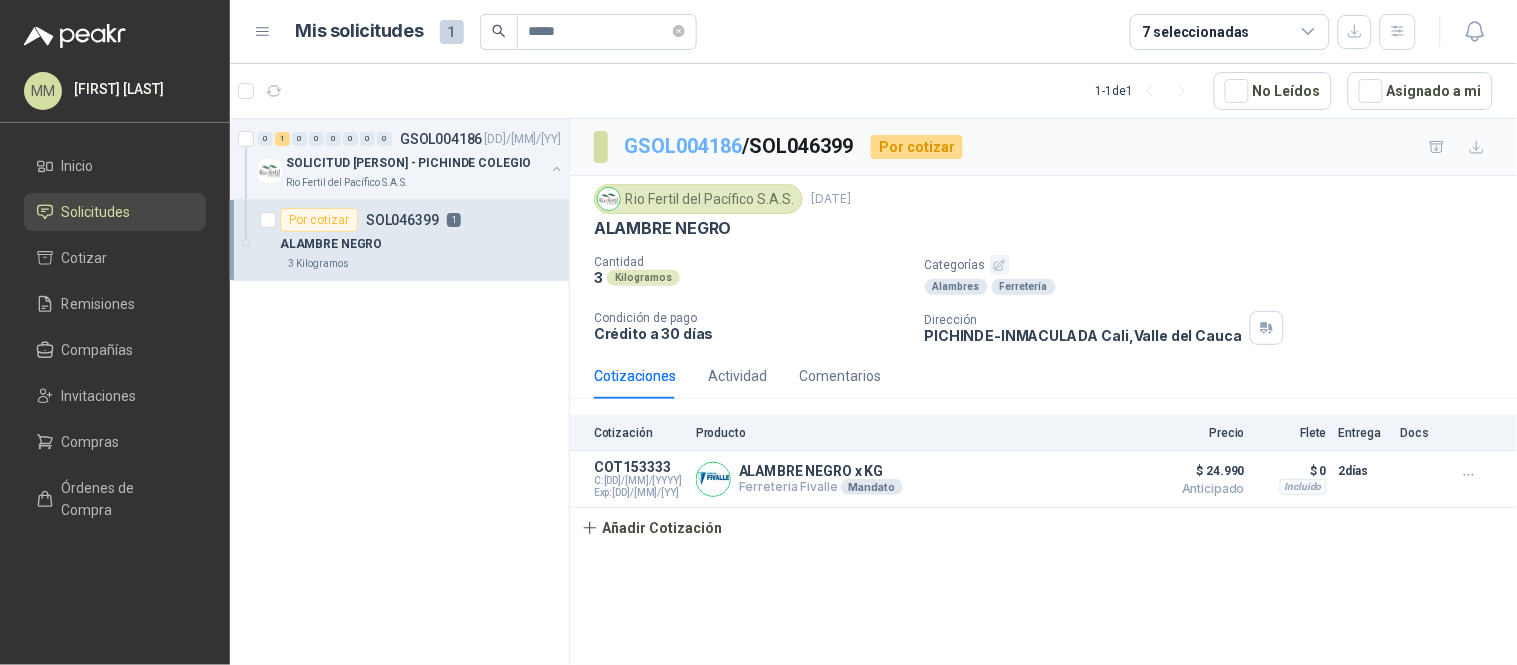 click on "GSOL004186" at bounding box center (683, 146) 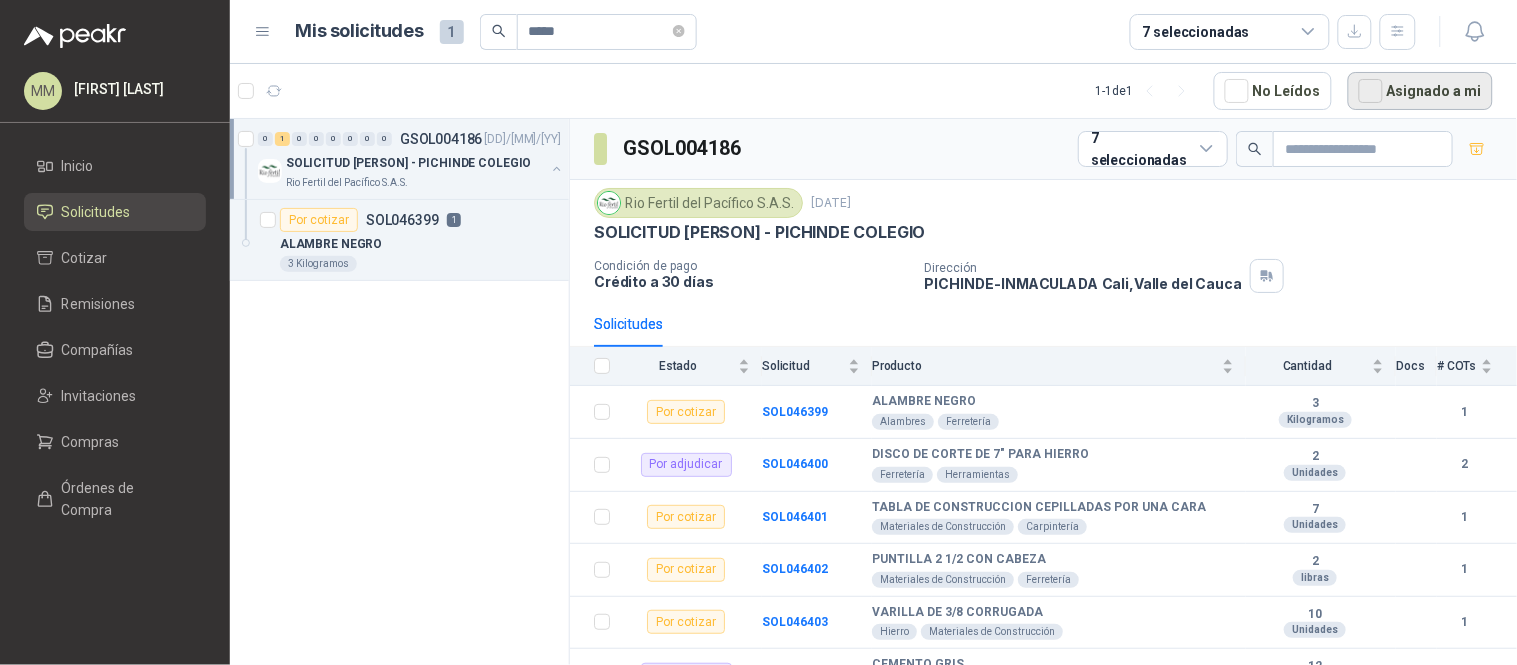 click on "Asignado a mi" at bounding box center [1420, 91] 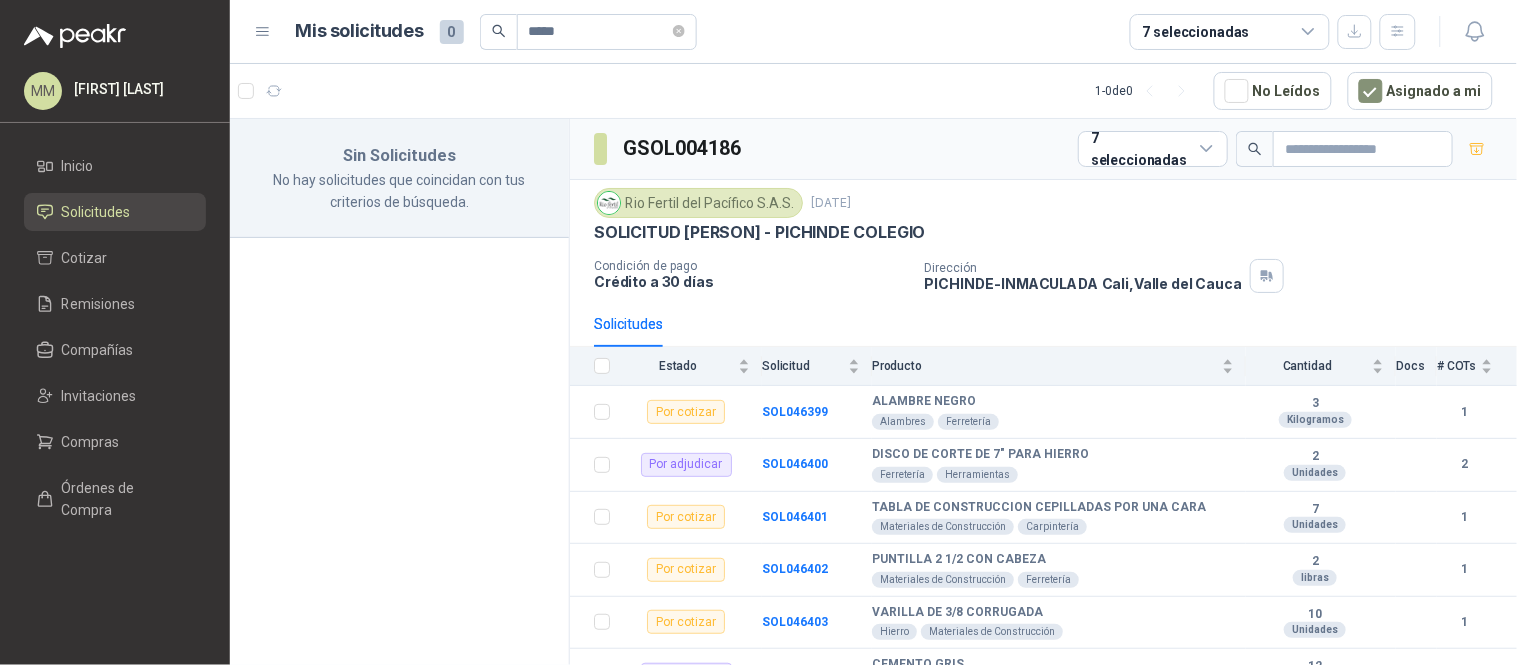 click on "GSOL004186" at bounding box center [683, 148] 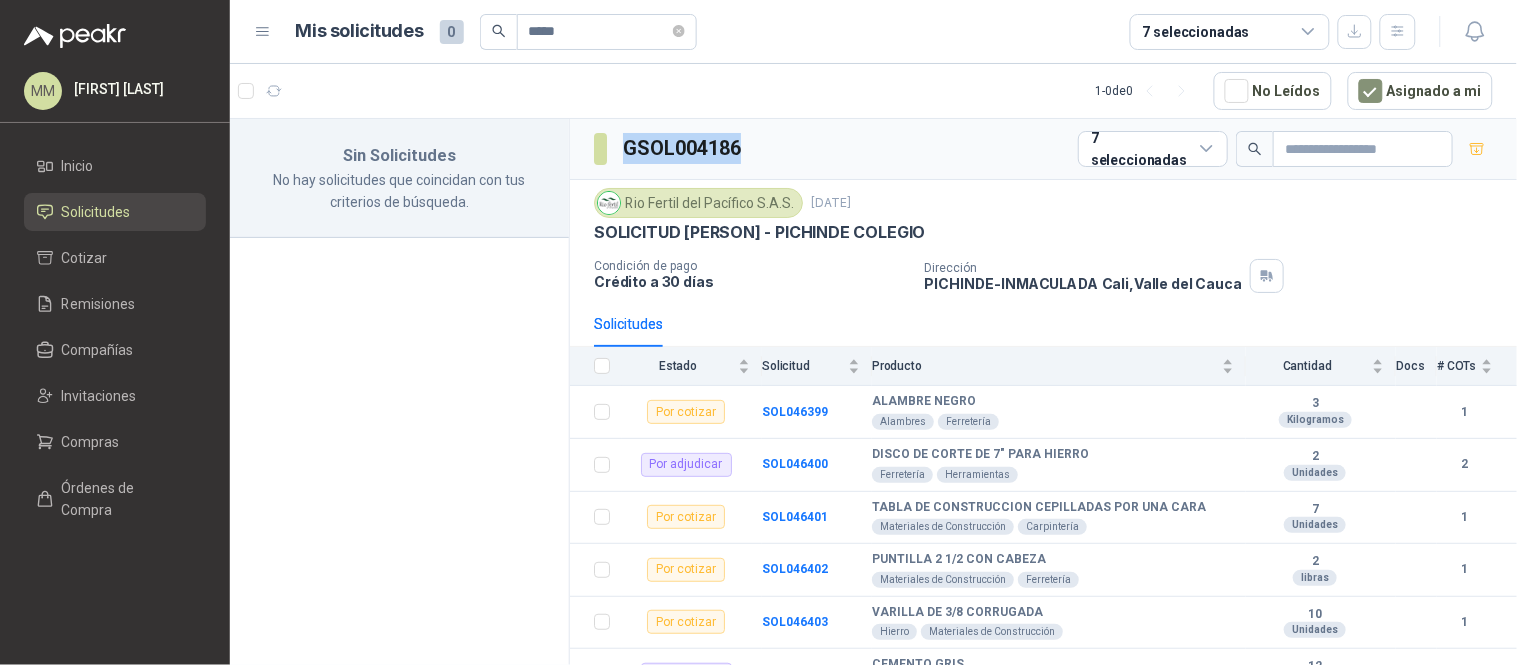 click on "GSOL004186" at bounding box center [683, 148] 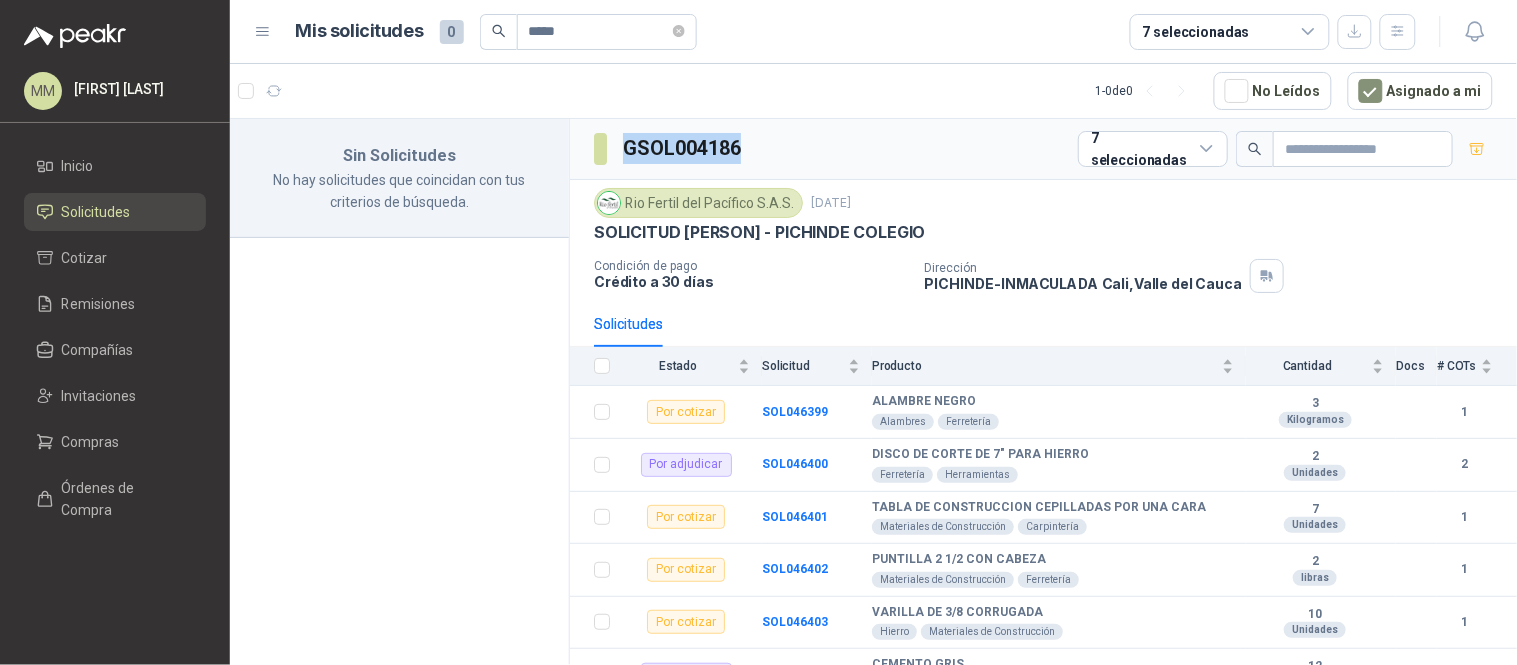 copy on "GSOL004186" 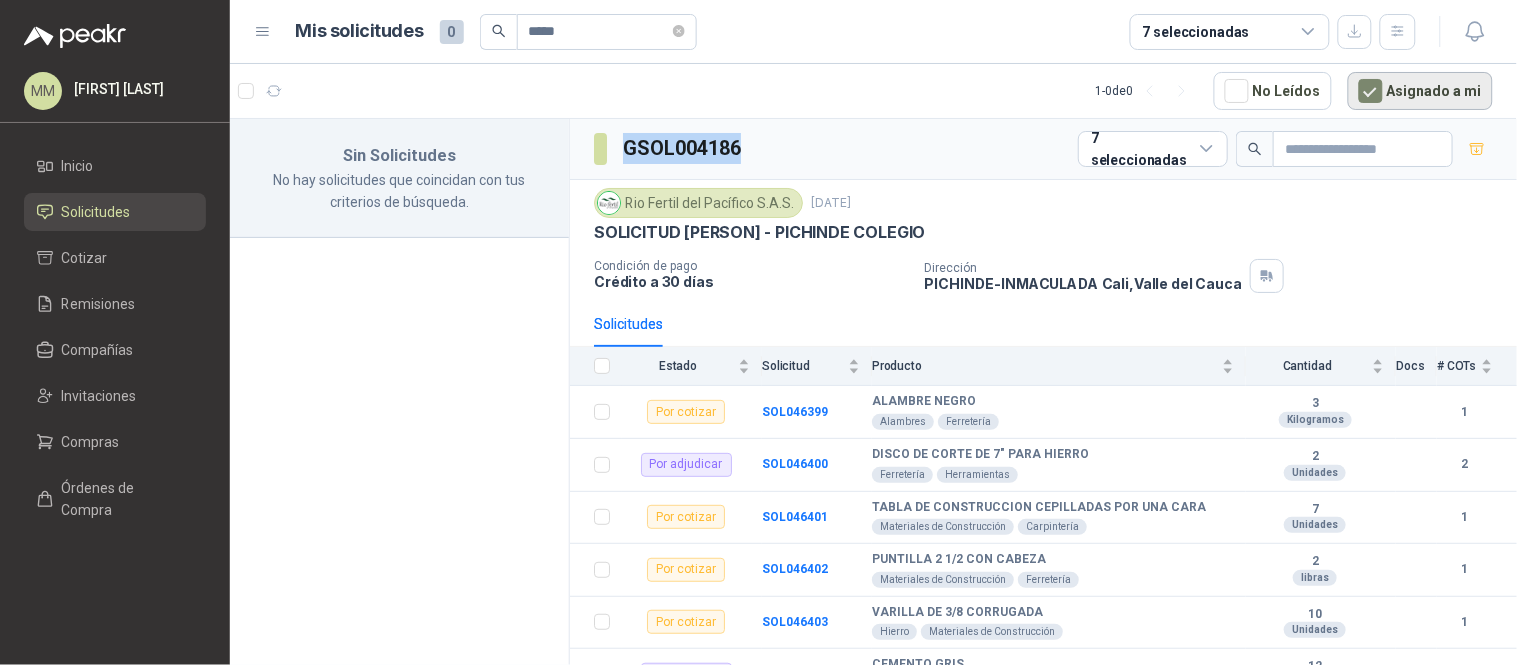 click on "Asignado a mi" at bounding box center [1420, 91] 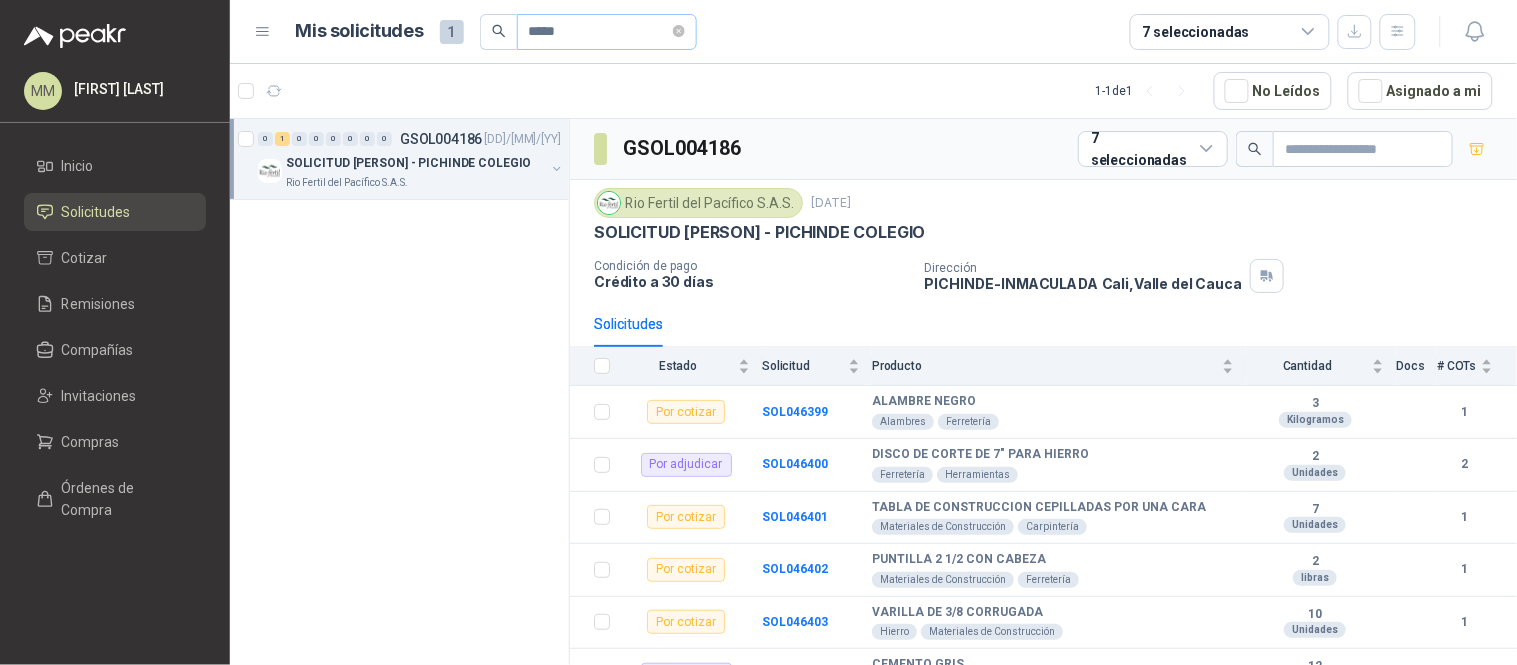 click on "*****" at bounding box center (607, 32) 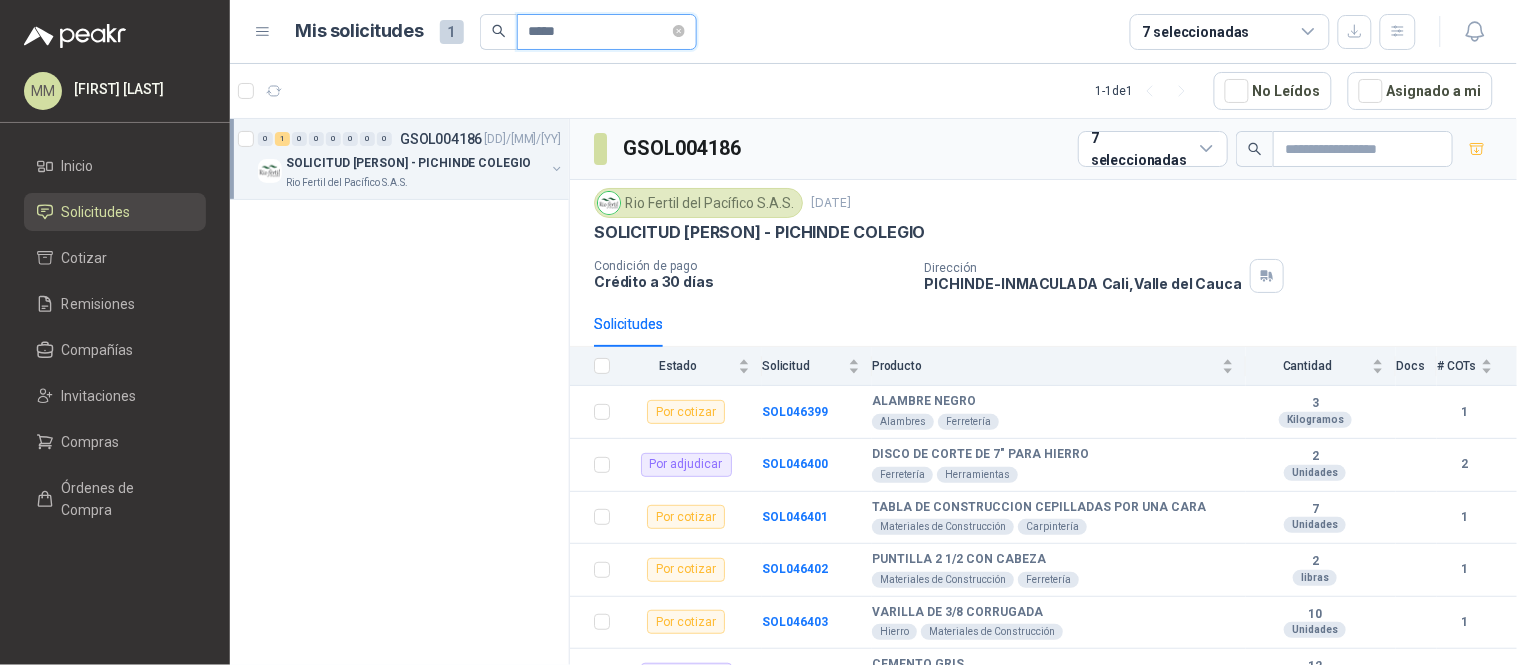 drag, startPoint x: 655, startPoint y: 30, endPoint x: 706, endPoint y: 26, distance: 51.156624 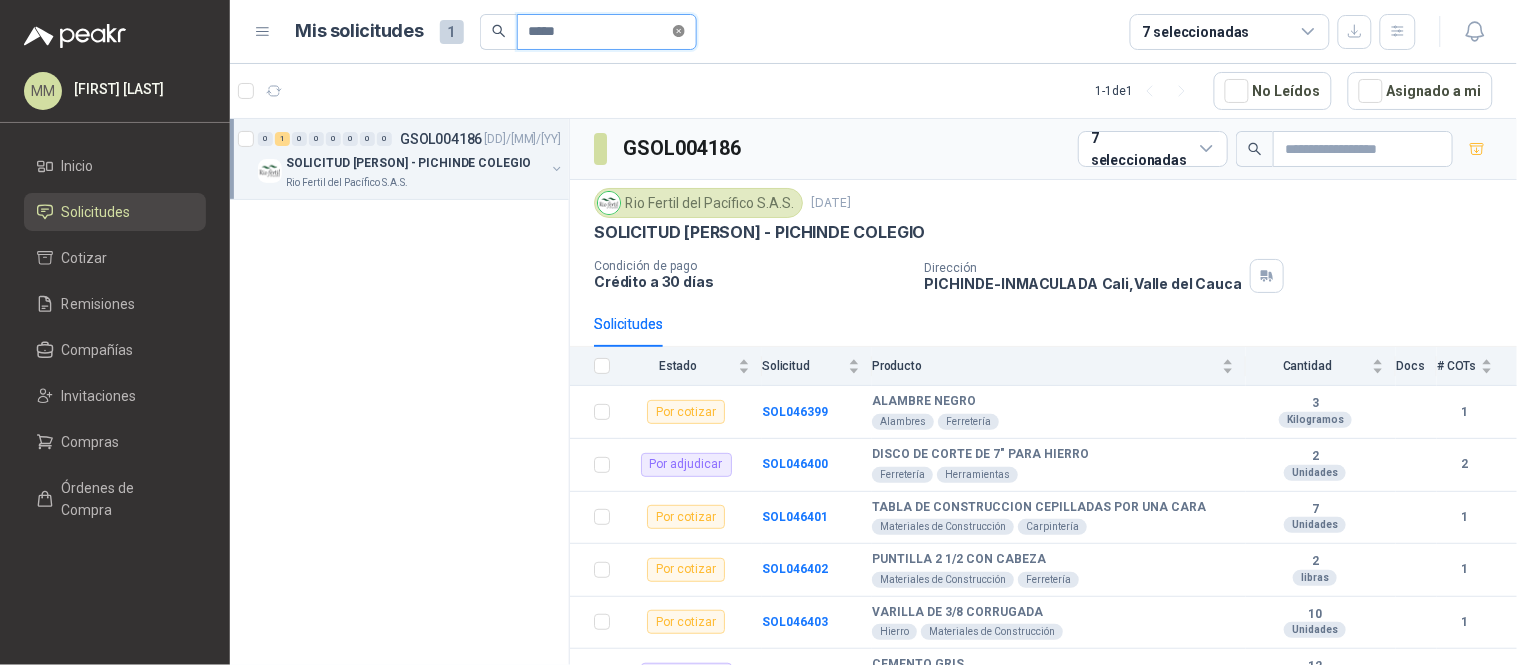 click at bounding box center [679, 31] 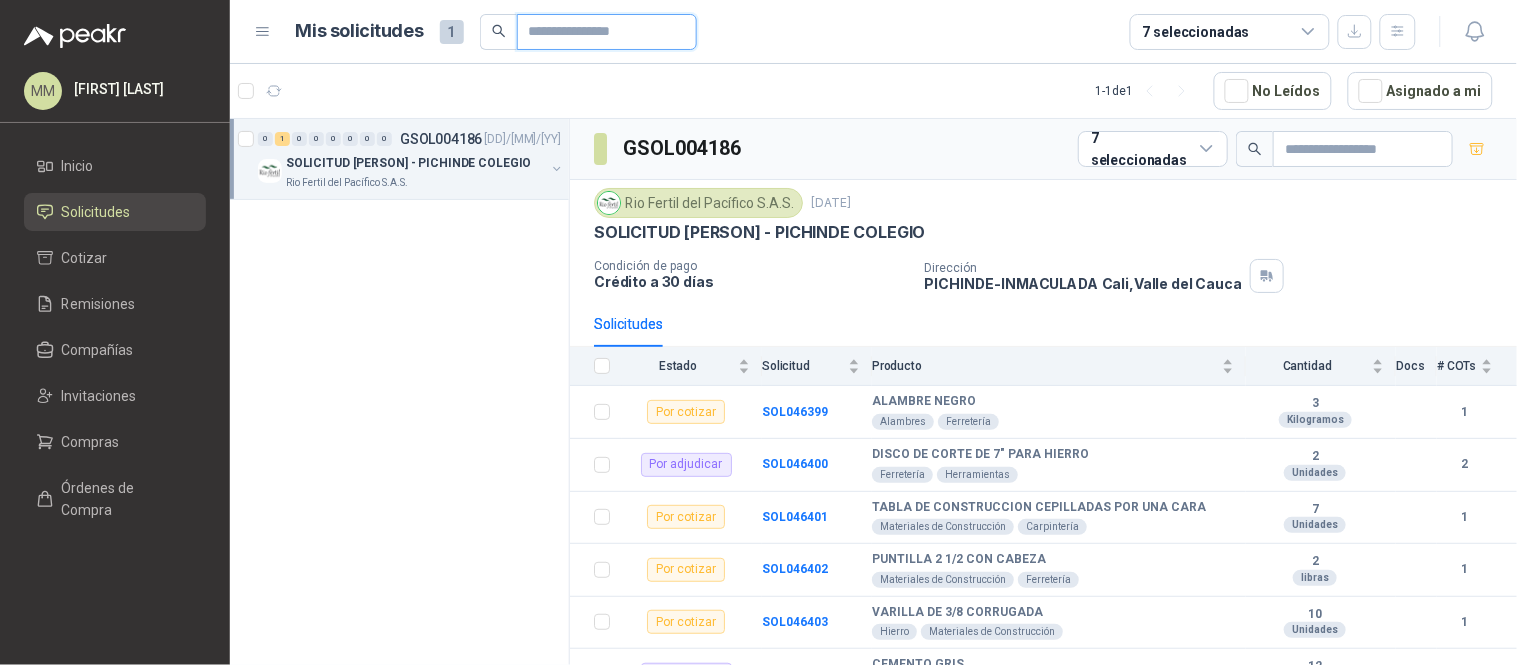 click at bounding box center [599, 32] 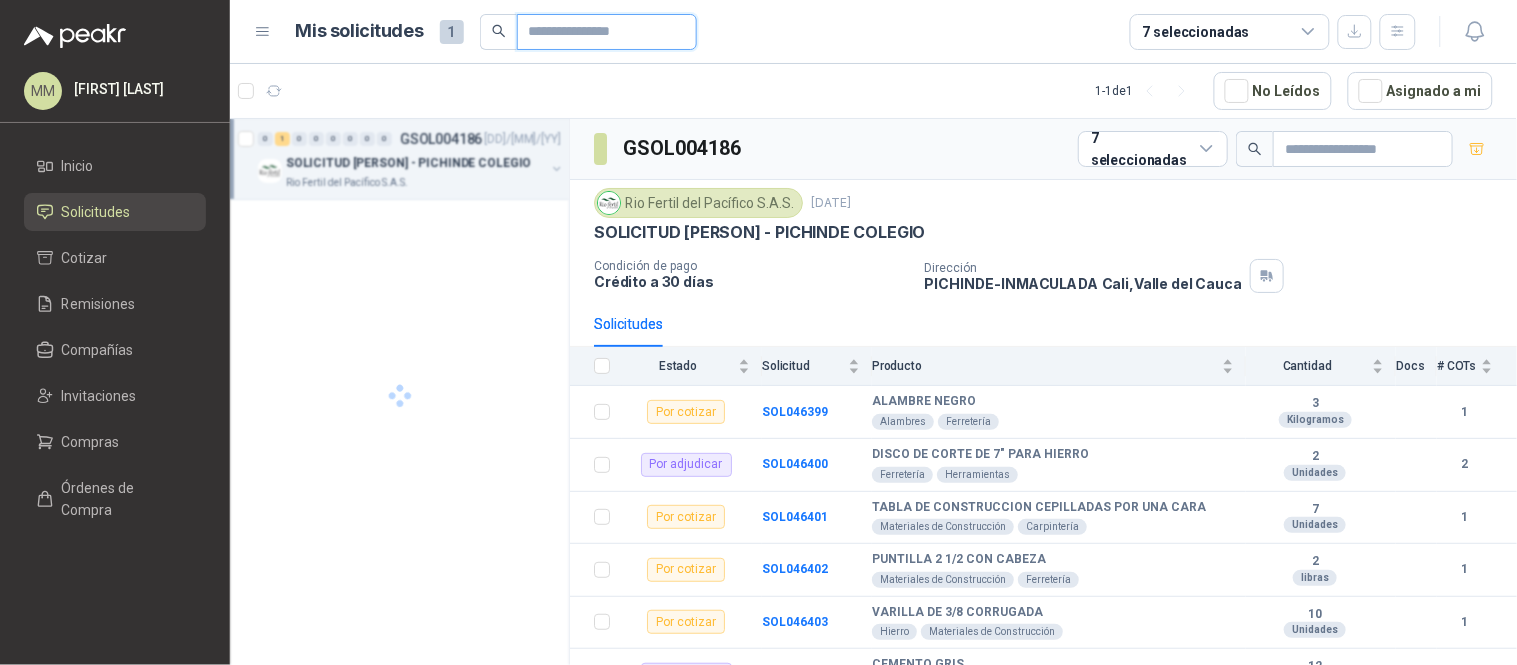 paste on "**********" 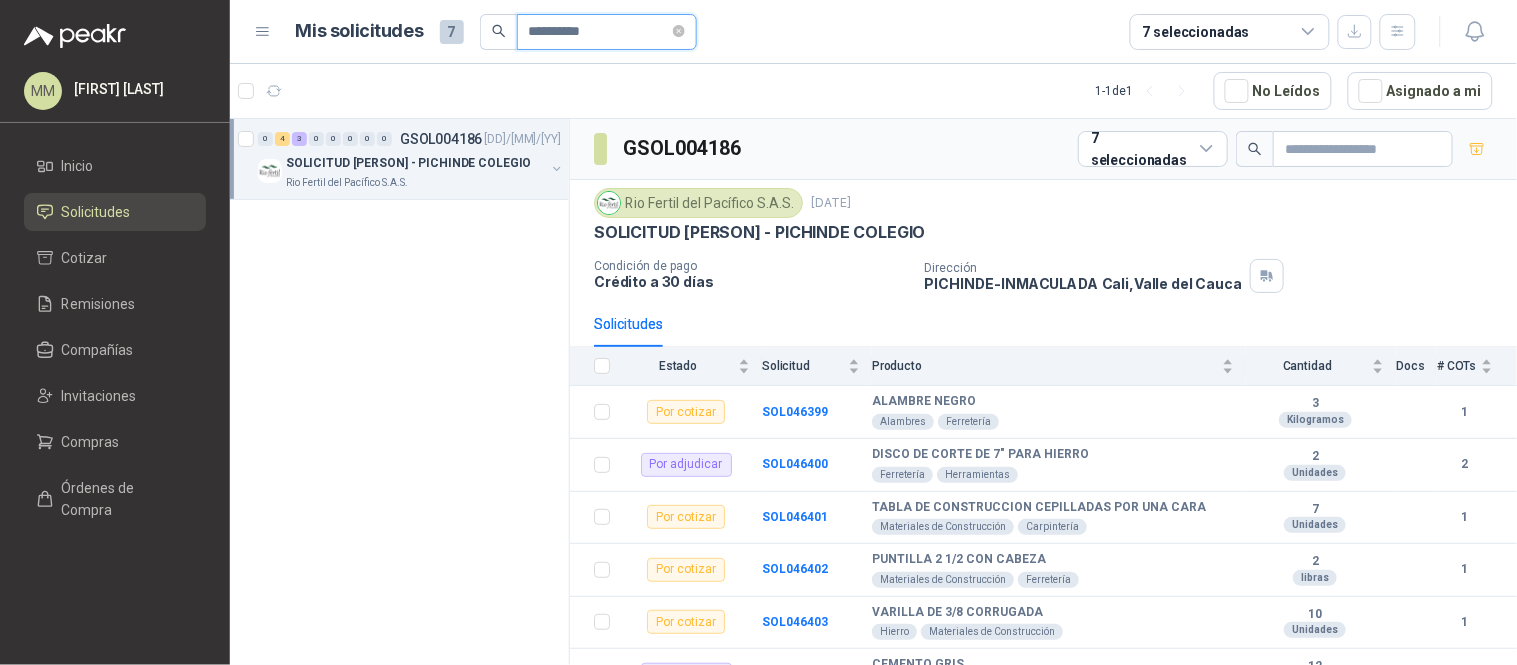 type on "**********" 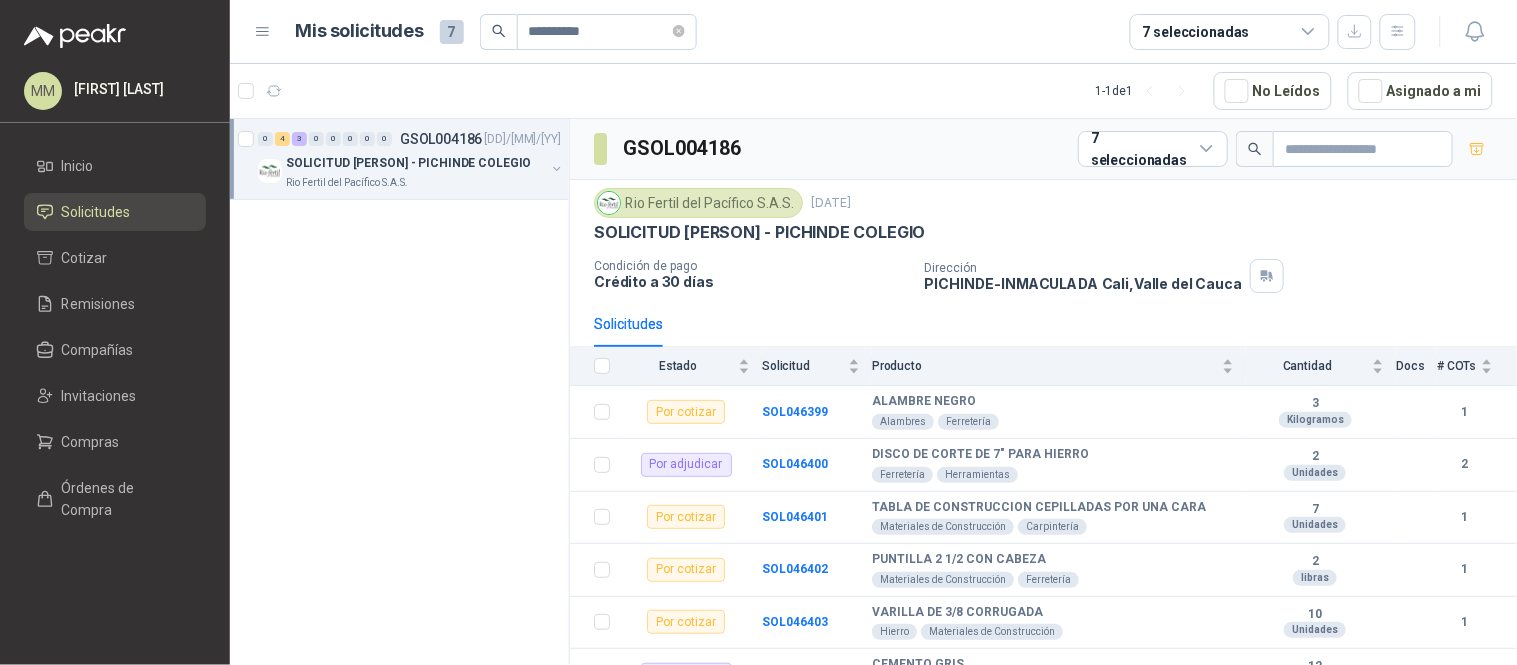 click at bounding box center [557, 169] 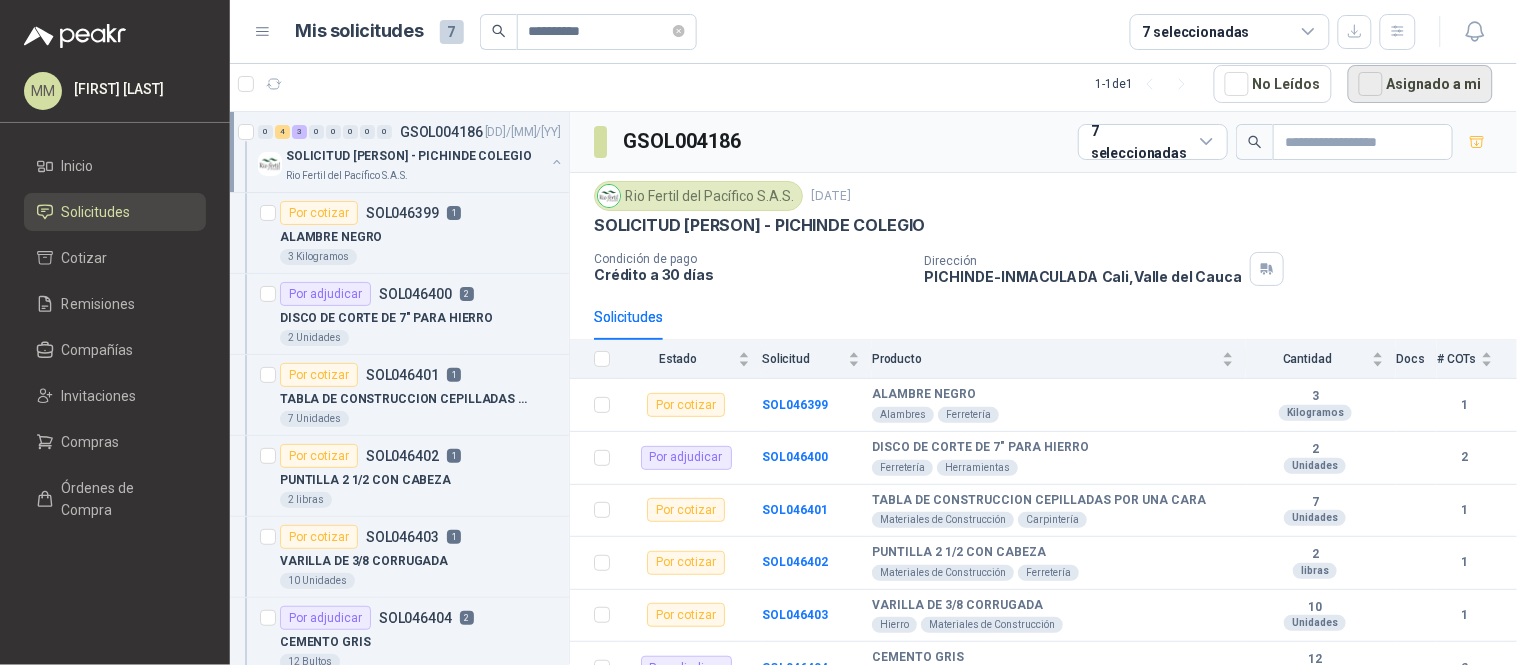 click on "Asignado a mi" at bounding box center (1420, 84) 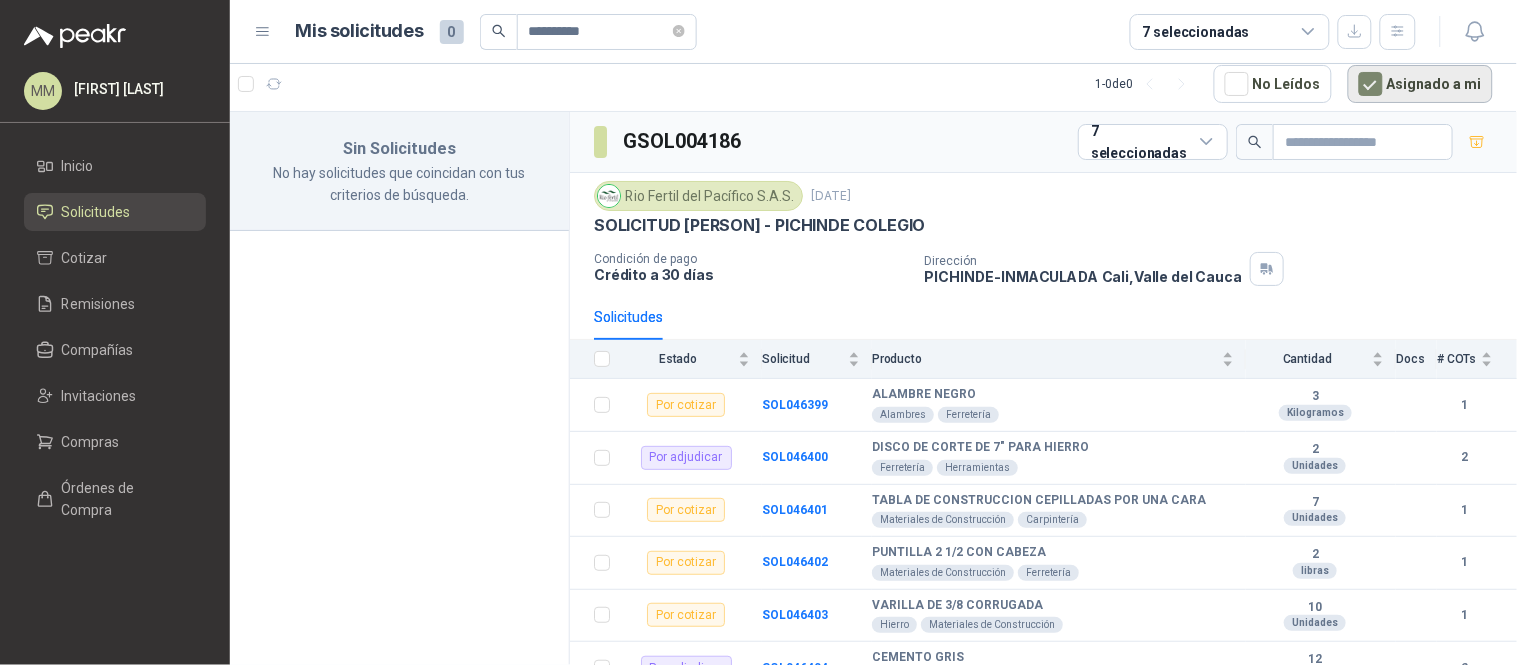 click on "Asignado a mi" at bounding box center [1420, 84] 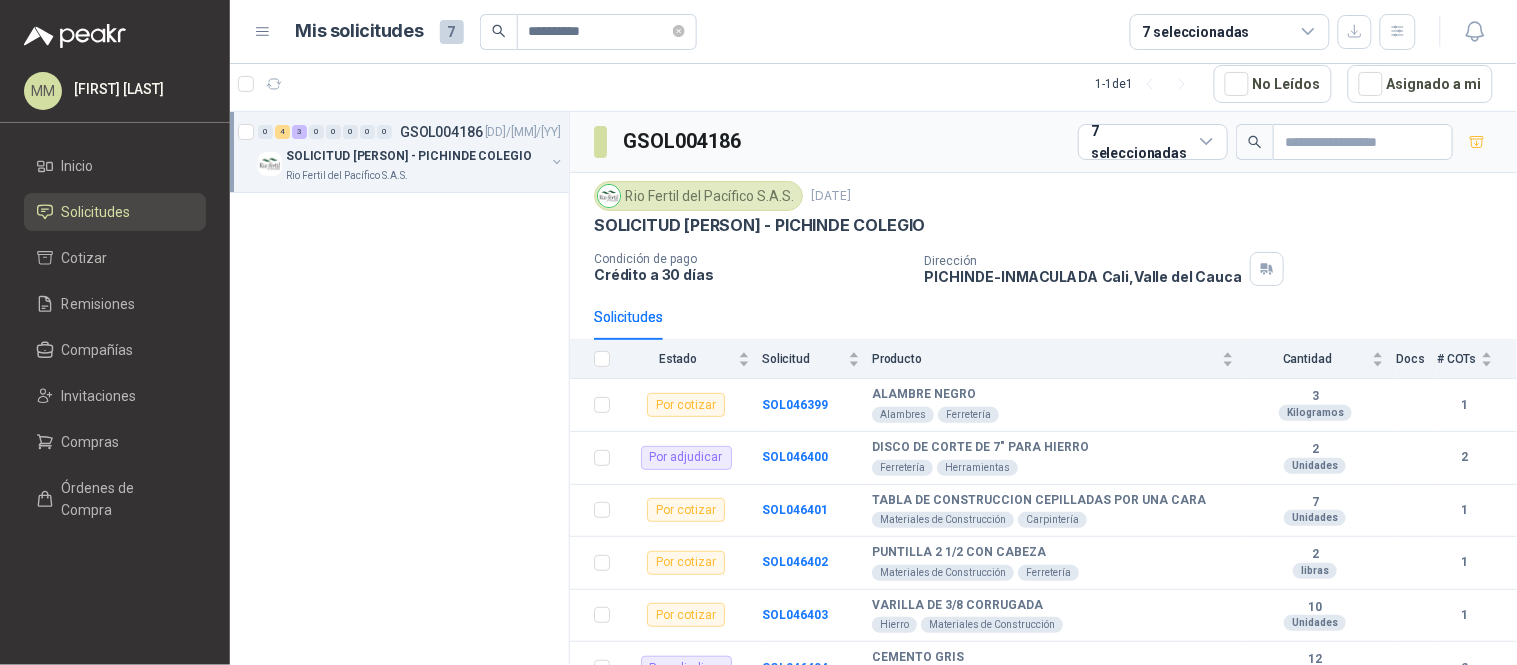 scroll, scrollTop: 82, scrollLeft: 0, axis: vertical 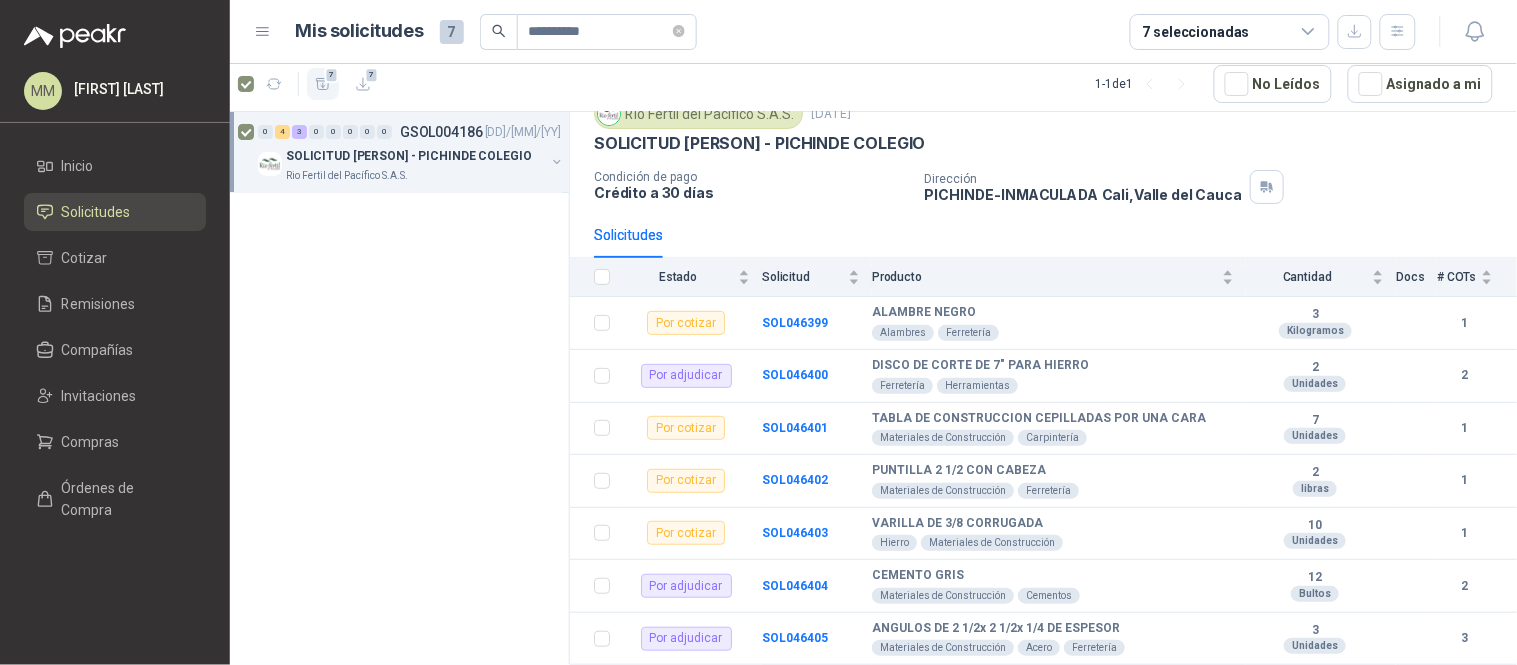 click at bounding box center [323, 84] 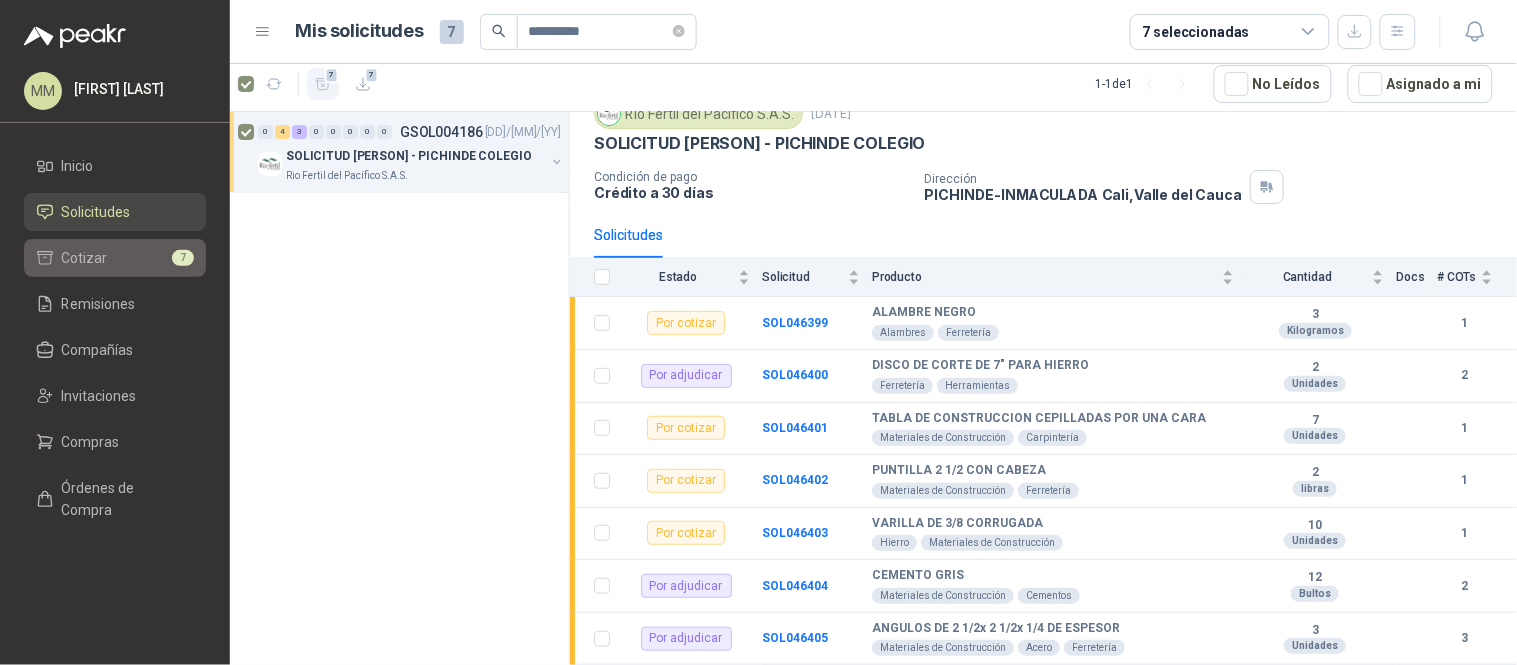 click on "Cotizar 7" at bounding box center [115, 258] 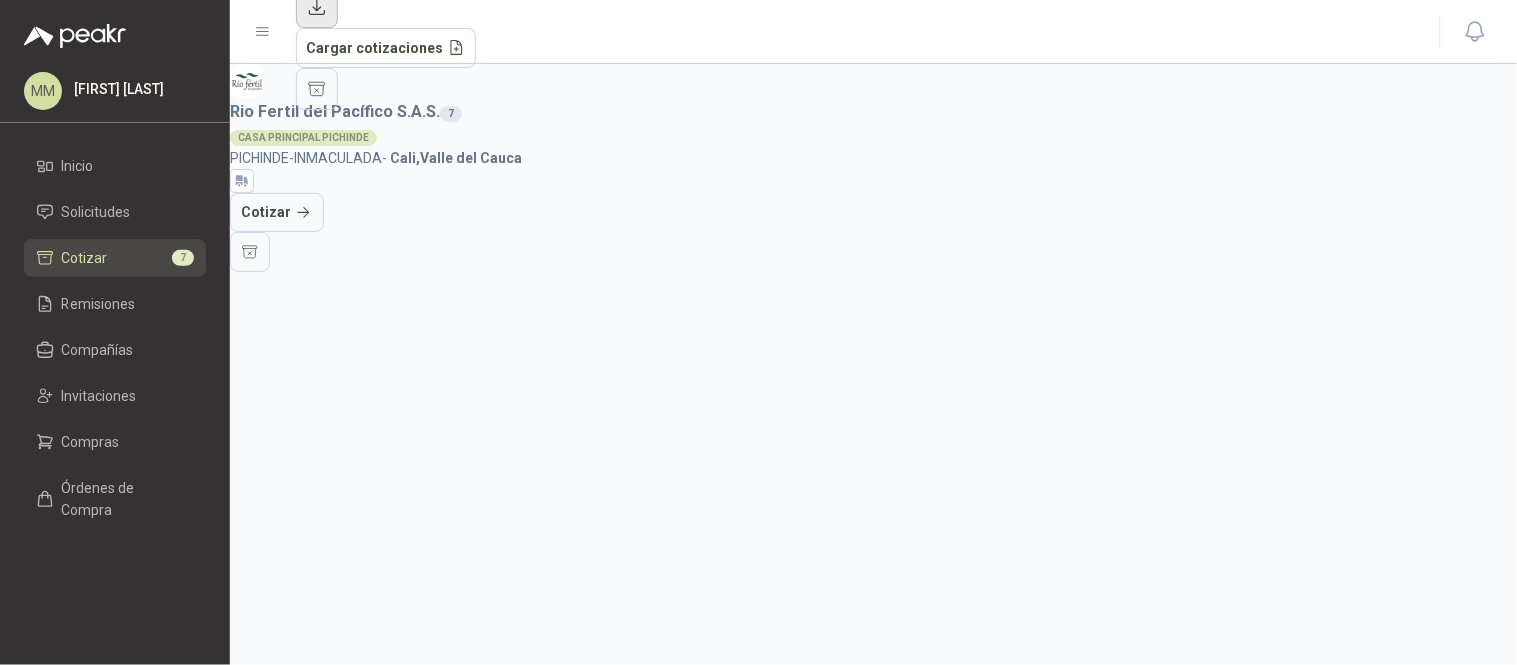 click at bounding box center [317, 7] 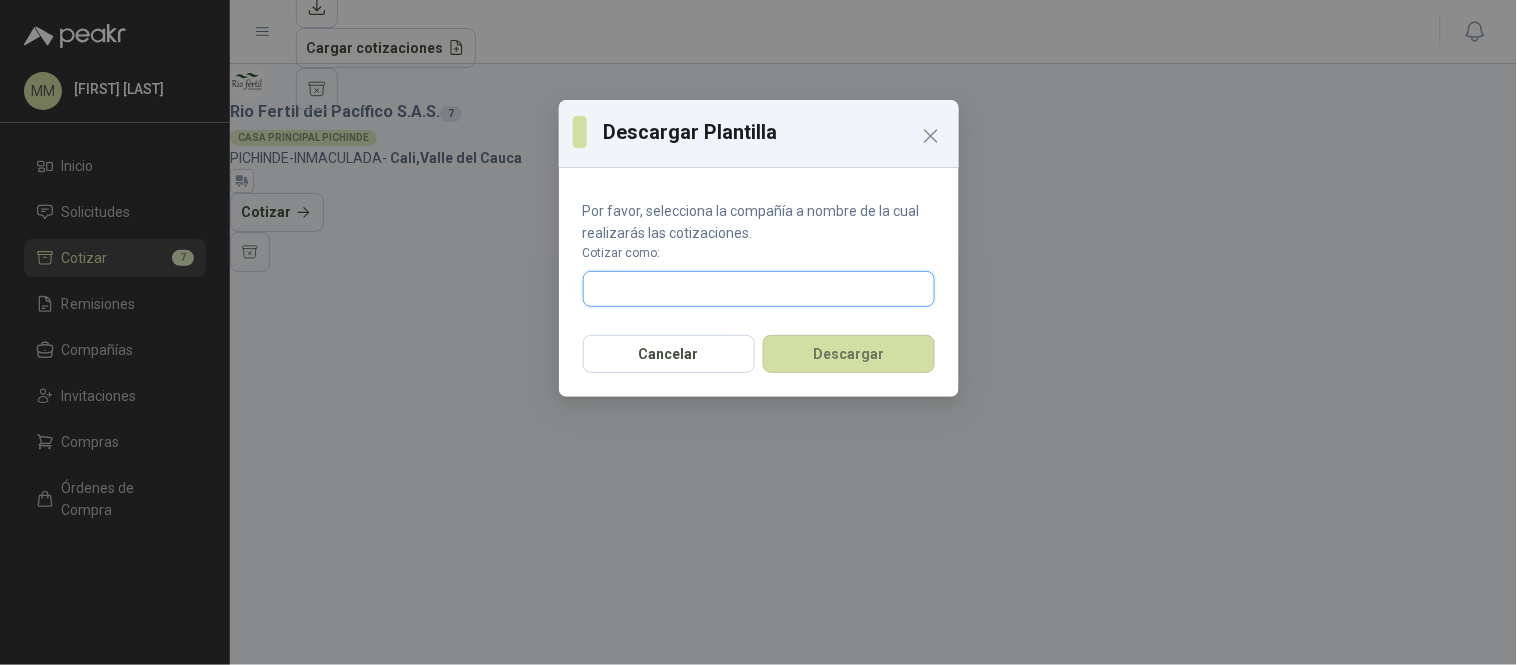 click at bounding box center (759, 289) 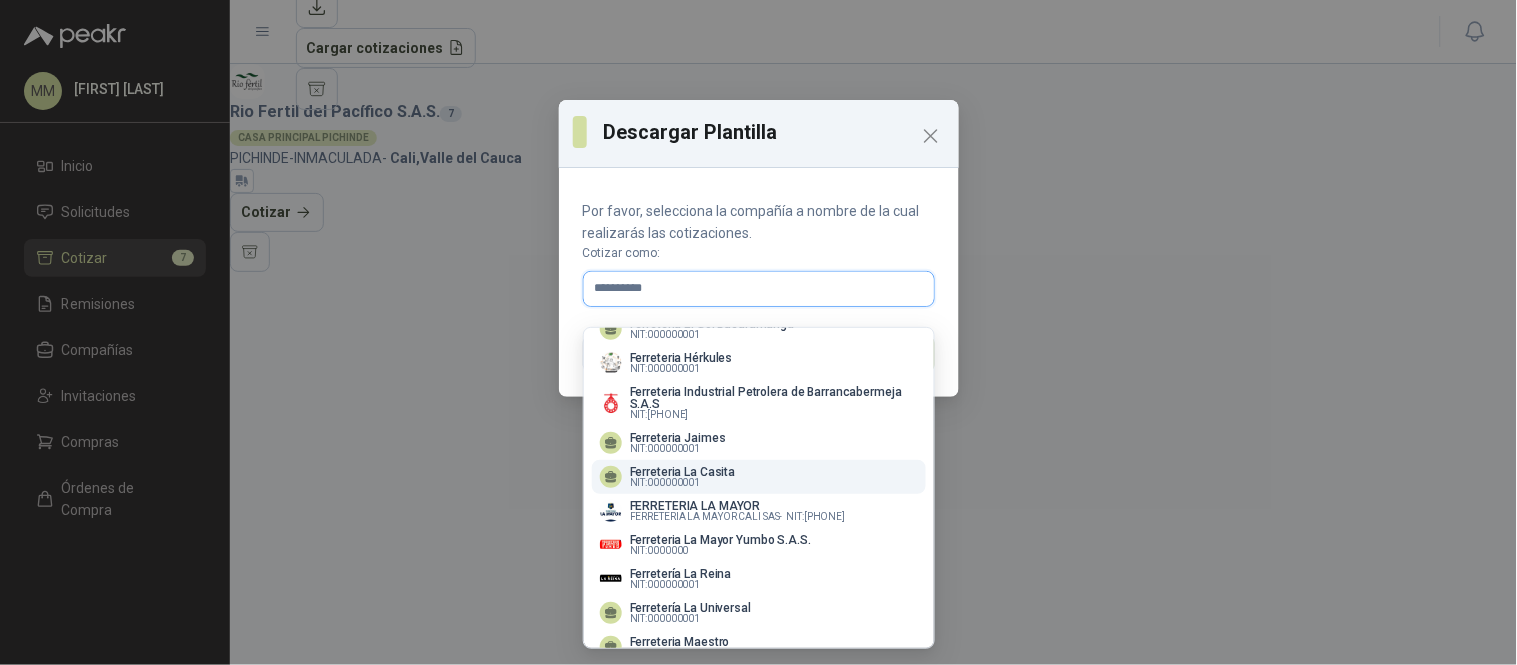 scroll, scrollTop: 777, scrollLeft: 0, axis: vertical 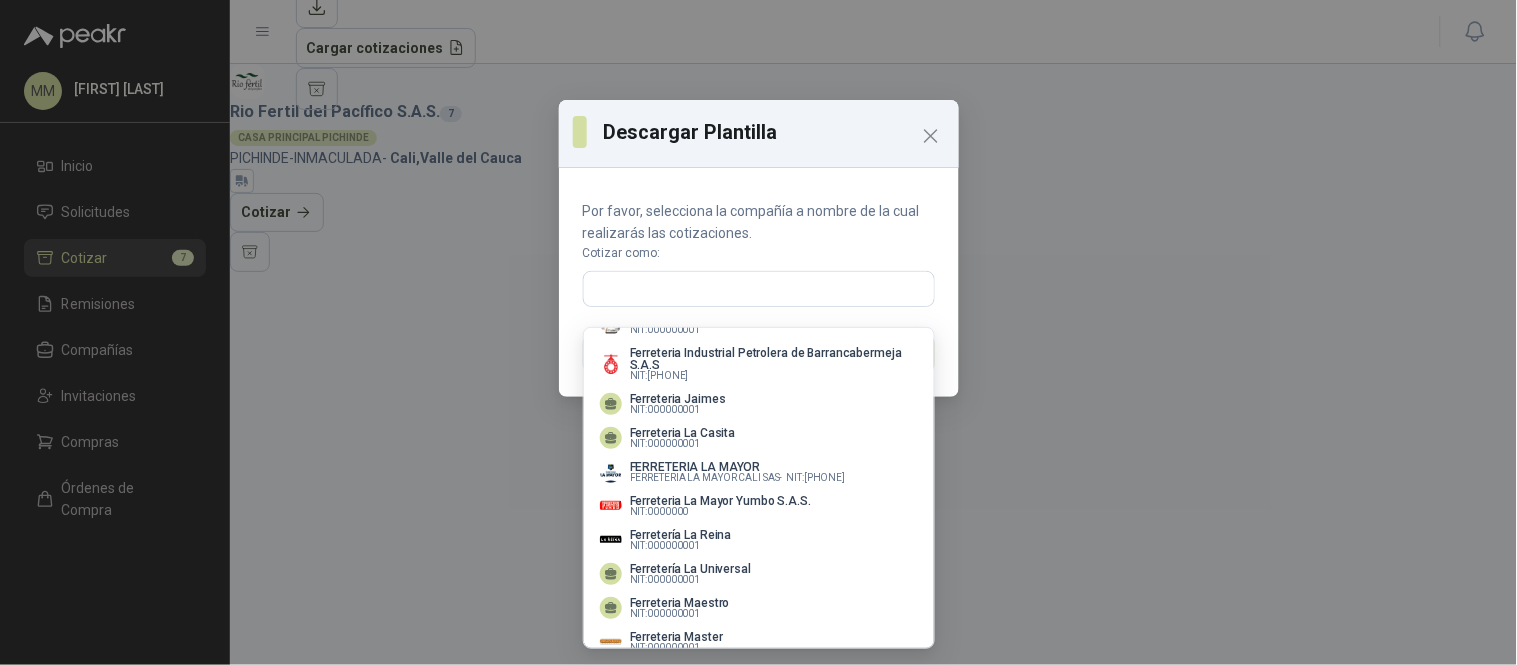 click on "Por favor, selecciona la compañía a nombre de la cual realizarás las cotizaciones. Cotizar como:" at bounding box center [759, 253] 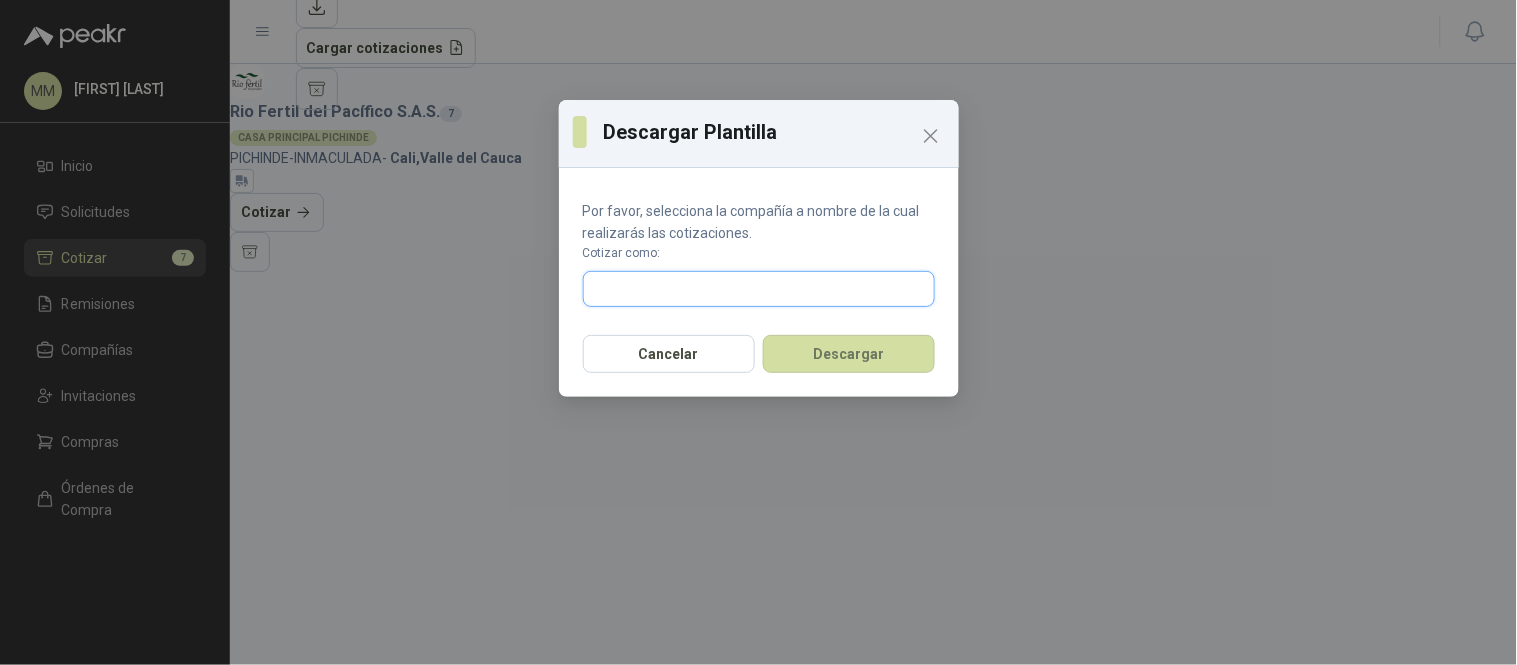 click at bounding box center [759, 289] 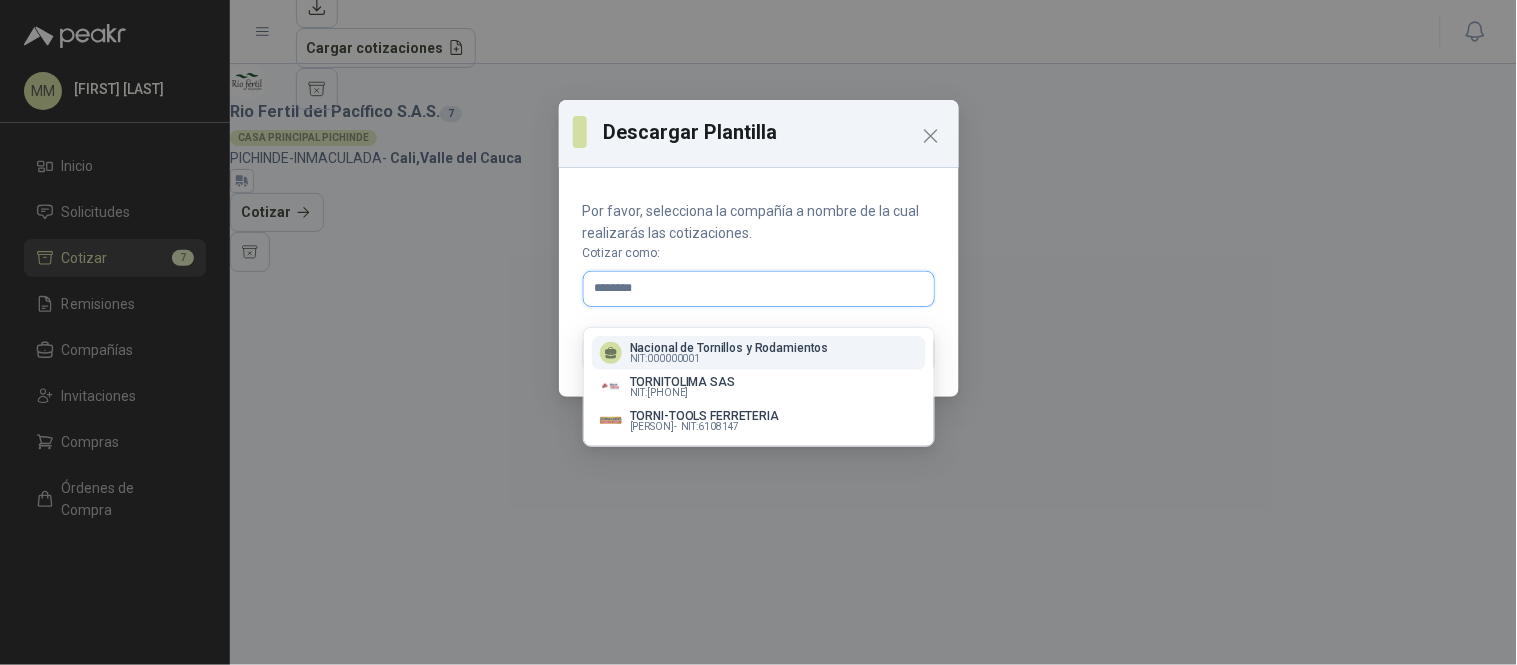 scroll, scrollTop: 0, scrollLeft: 0, axis: both 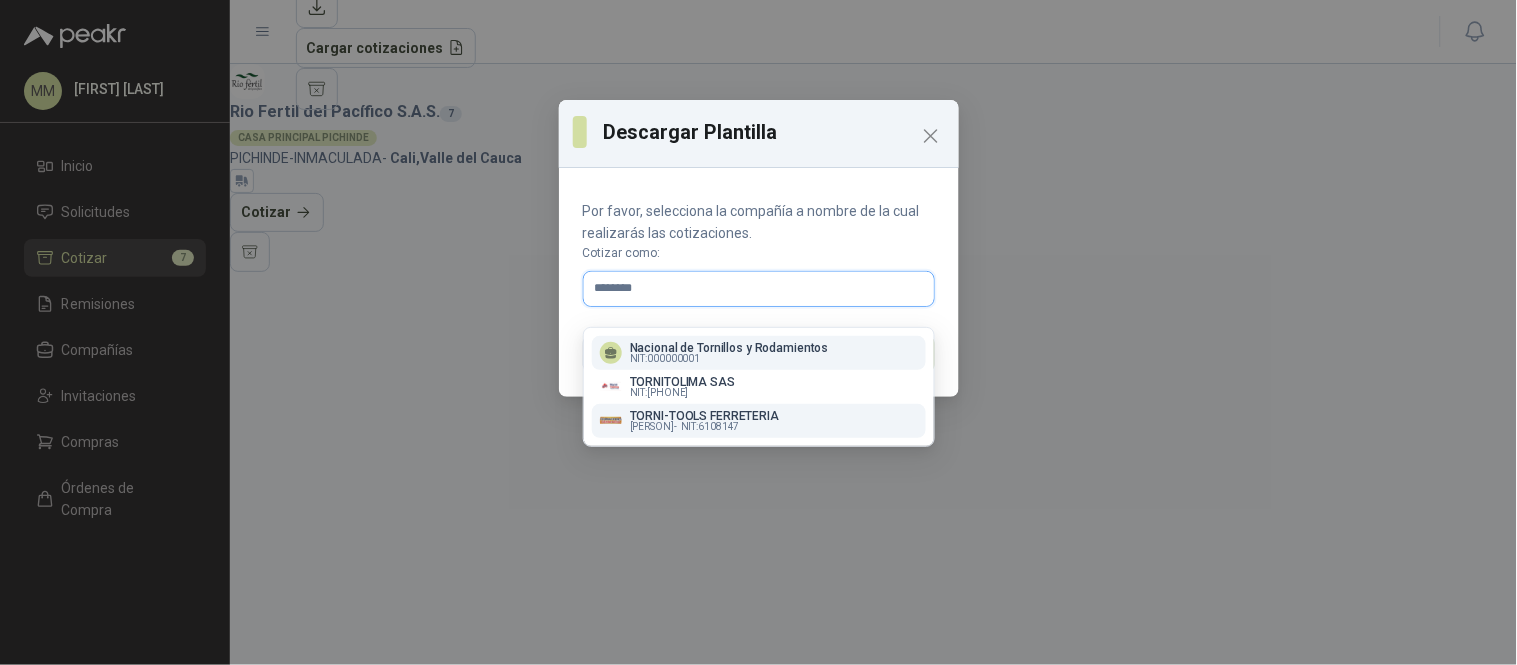 type on "**********" 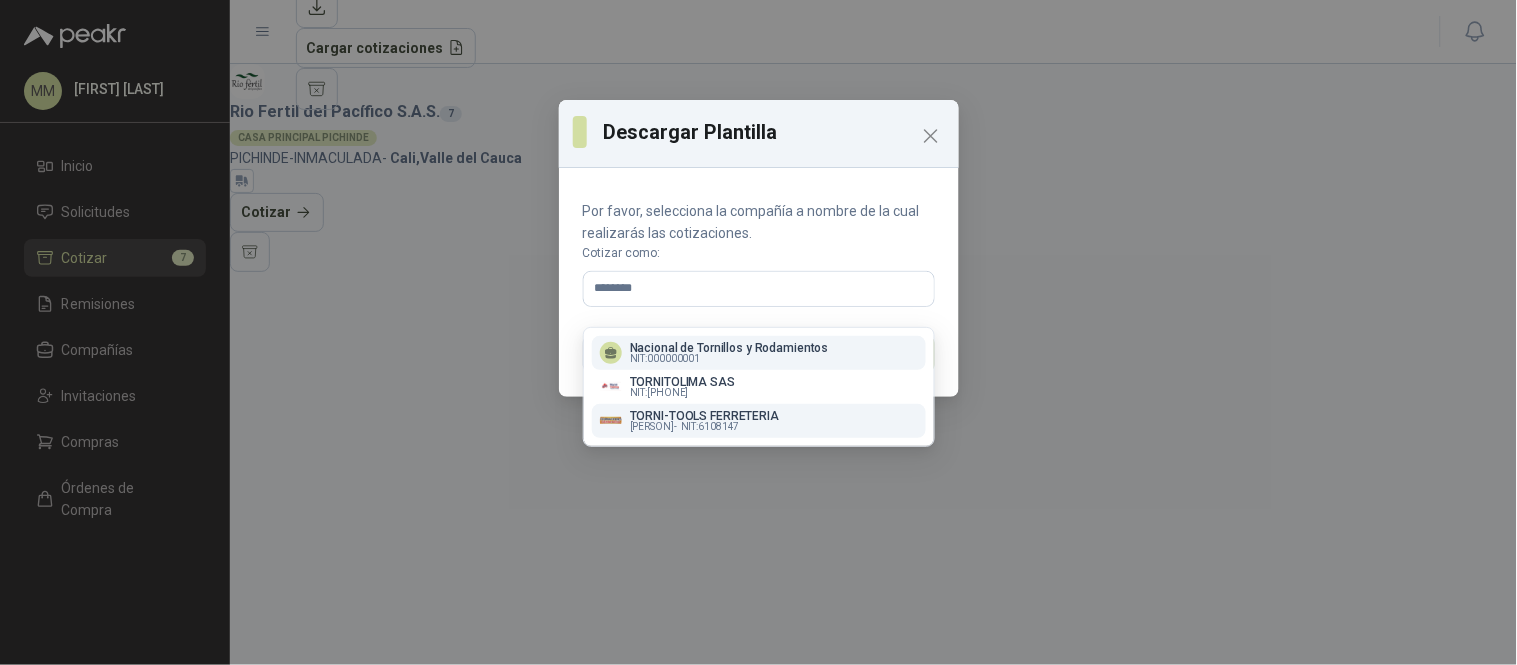 click on "TORNI-TOOLS FERRETERIA" at bounding box center (704, 416) 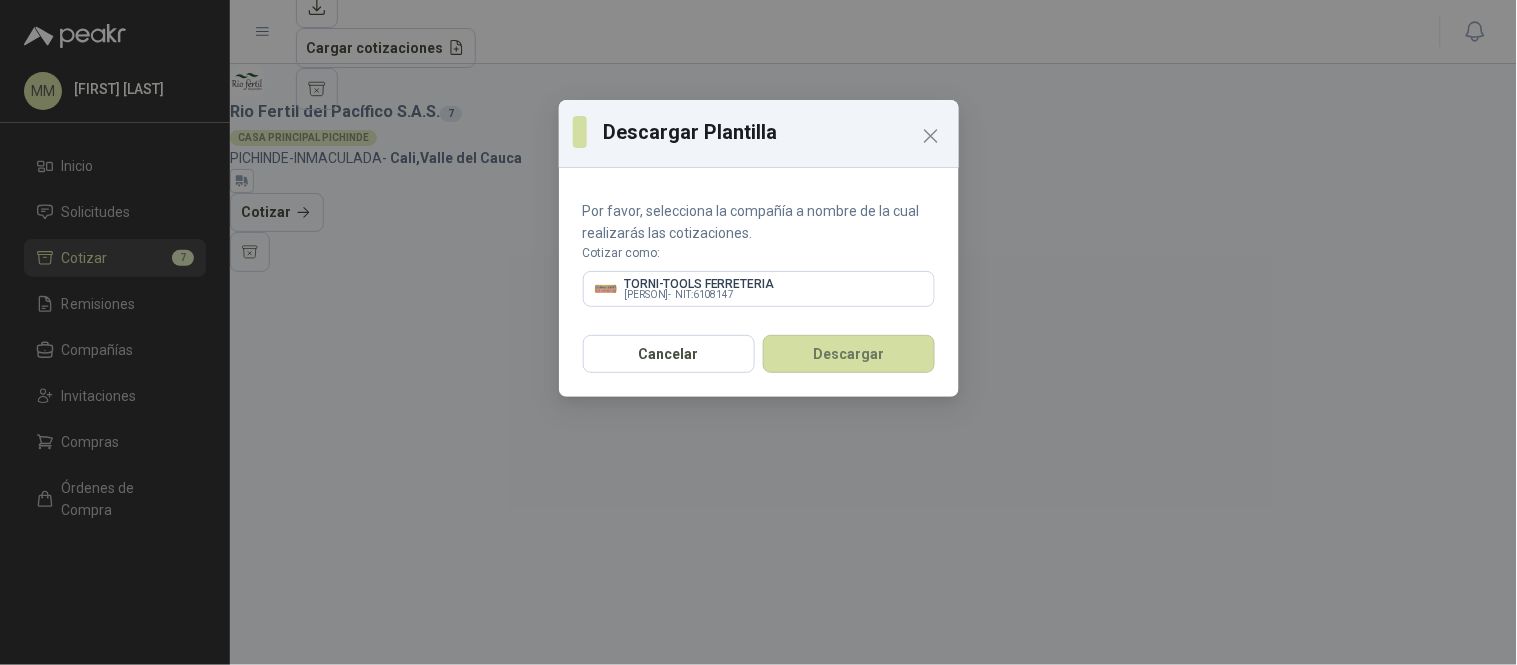 click on "Cancelar Descargar" at bounding box center (759, 360) 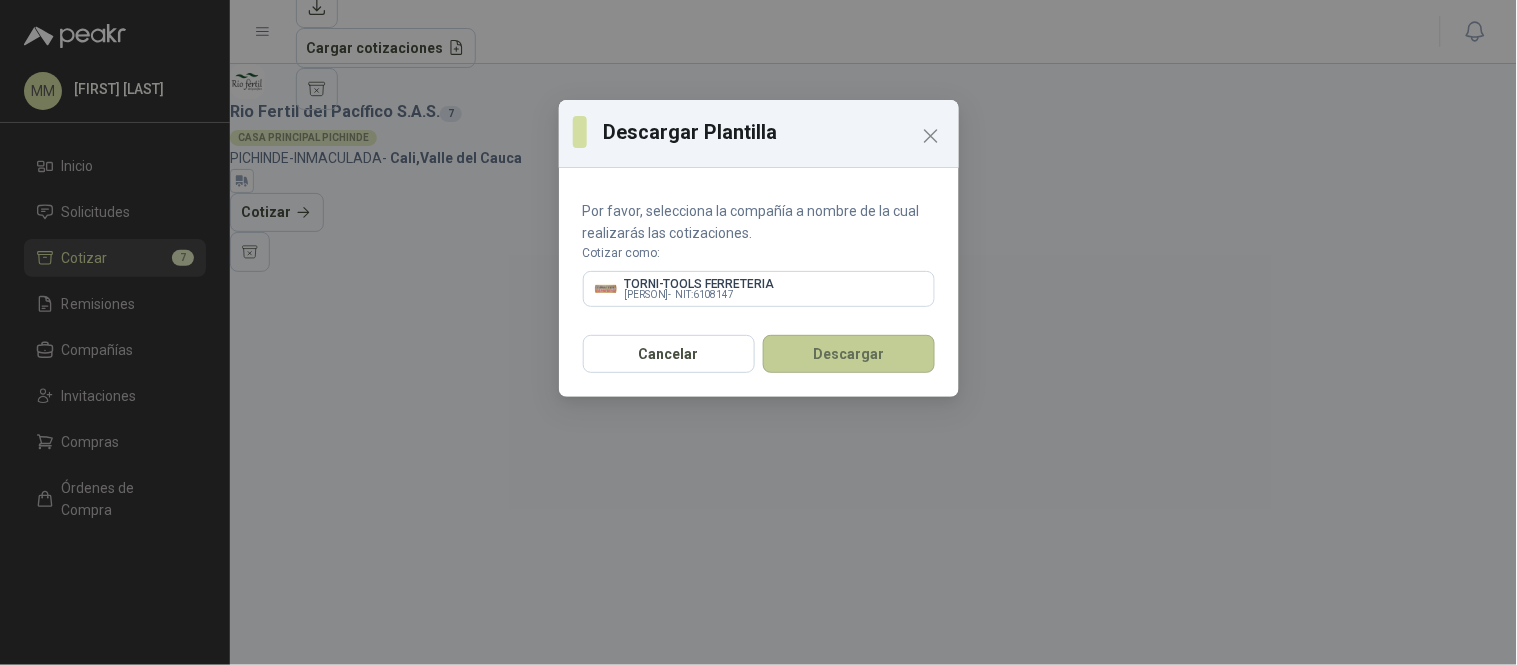 click on "Descargar" at bounding box center (849, 354) 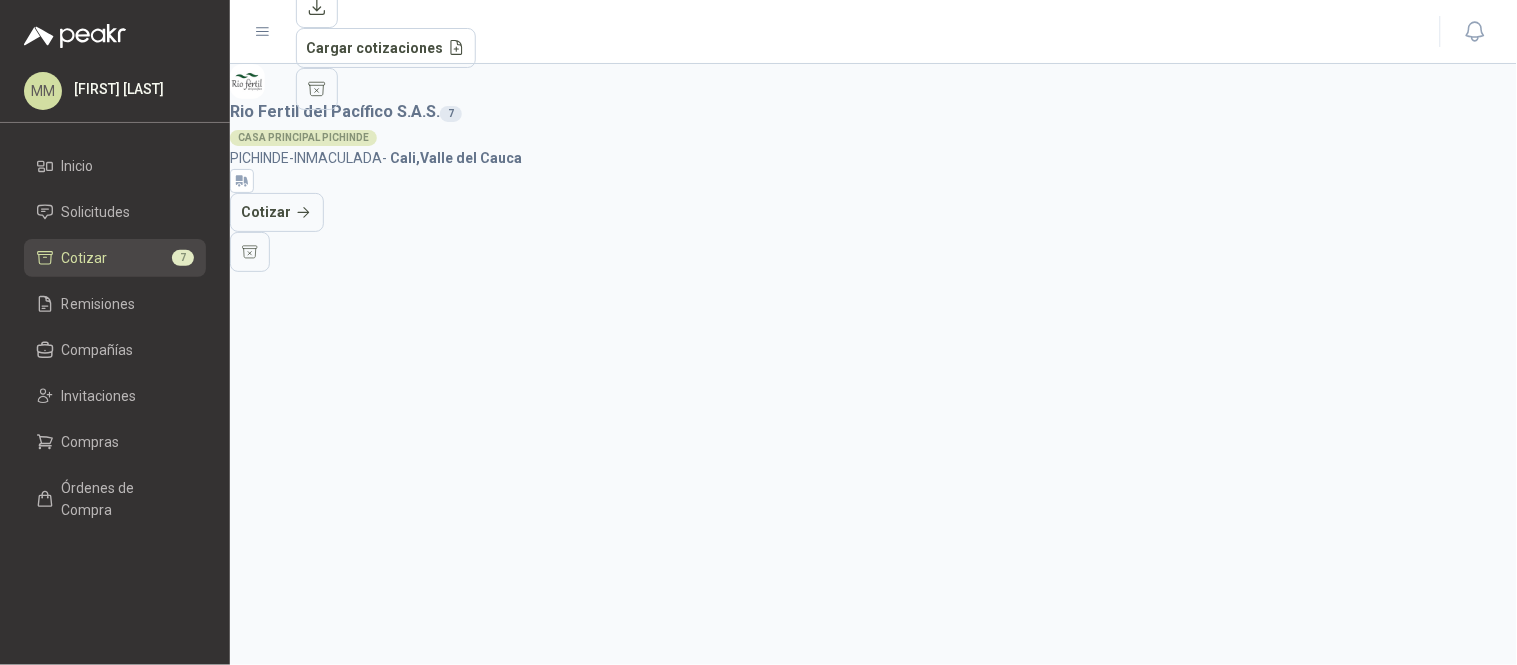 click on "[COMPANY] [NUMBER] [LOCATION] [LOCATION] -   [CITY] ,  [STATE] Cotizar" at bounding box center [873, 168] 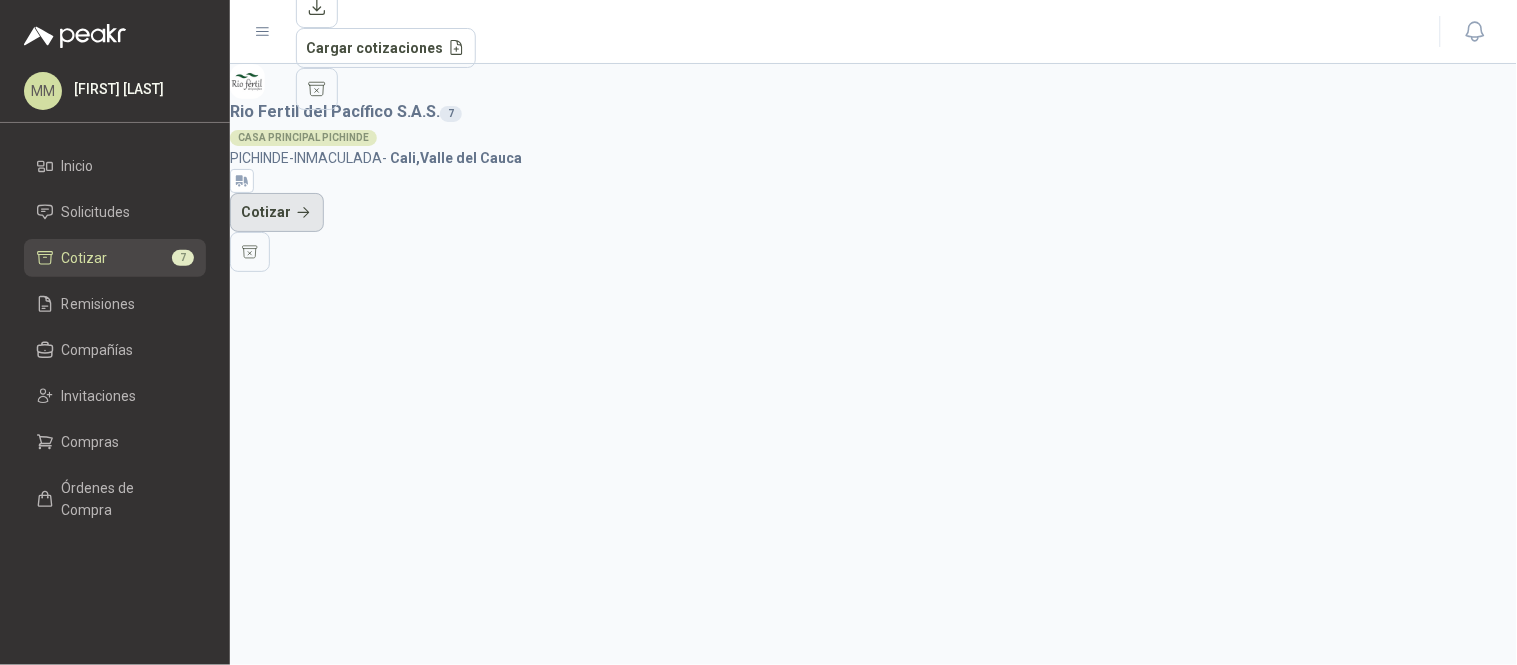 click on "Cotizar" at bounding box center (277, 213) 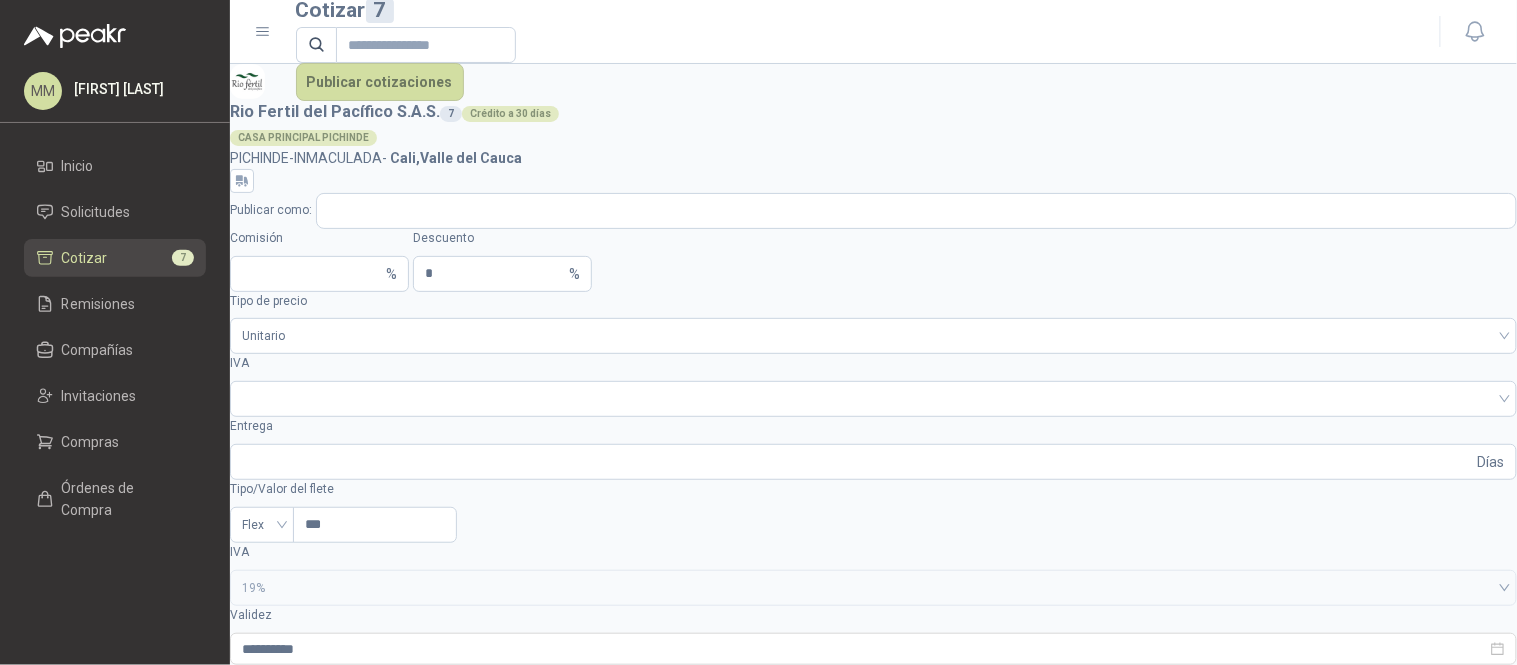 scroll, scrollTop: 80, scrollLeft: 0, axis: vertical 